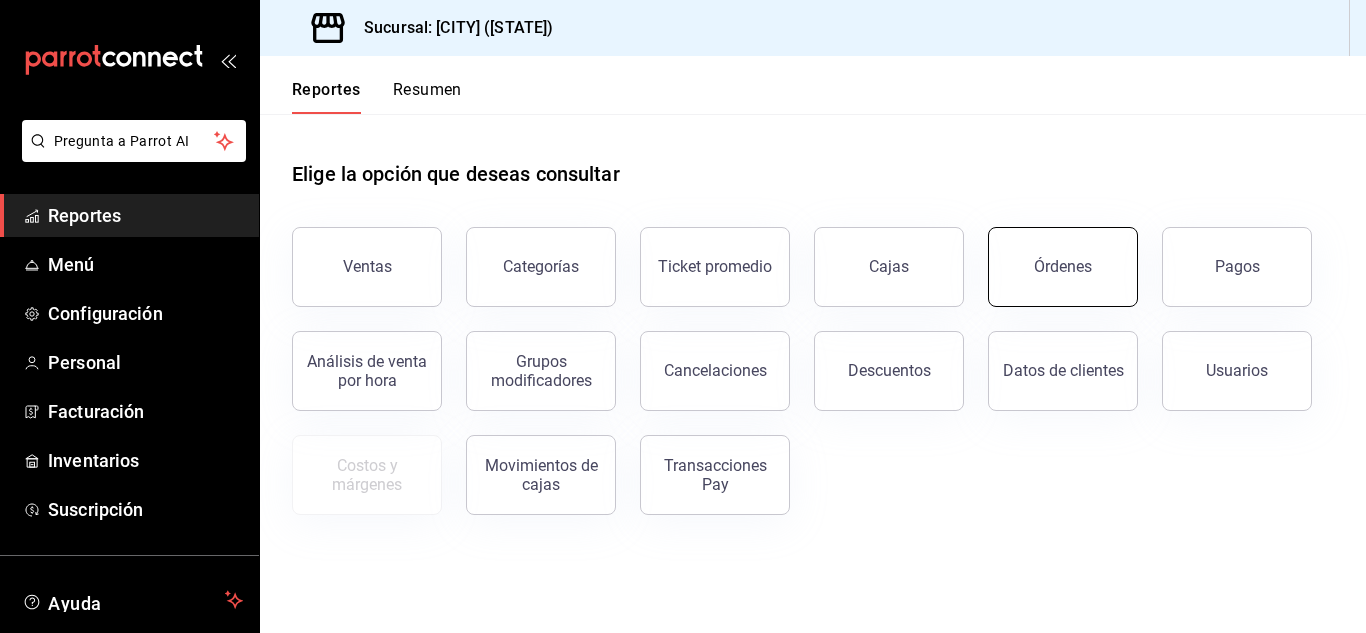 scroll, scrollTop: 0, scrollLeft: 0, axis: both 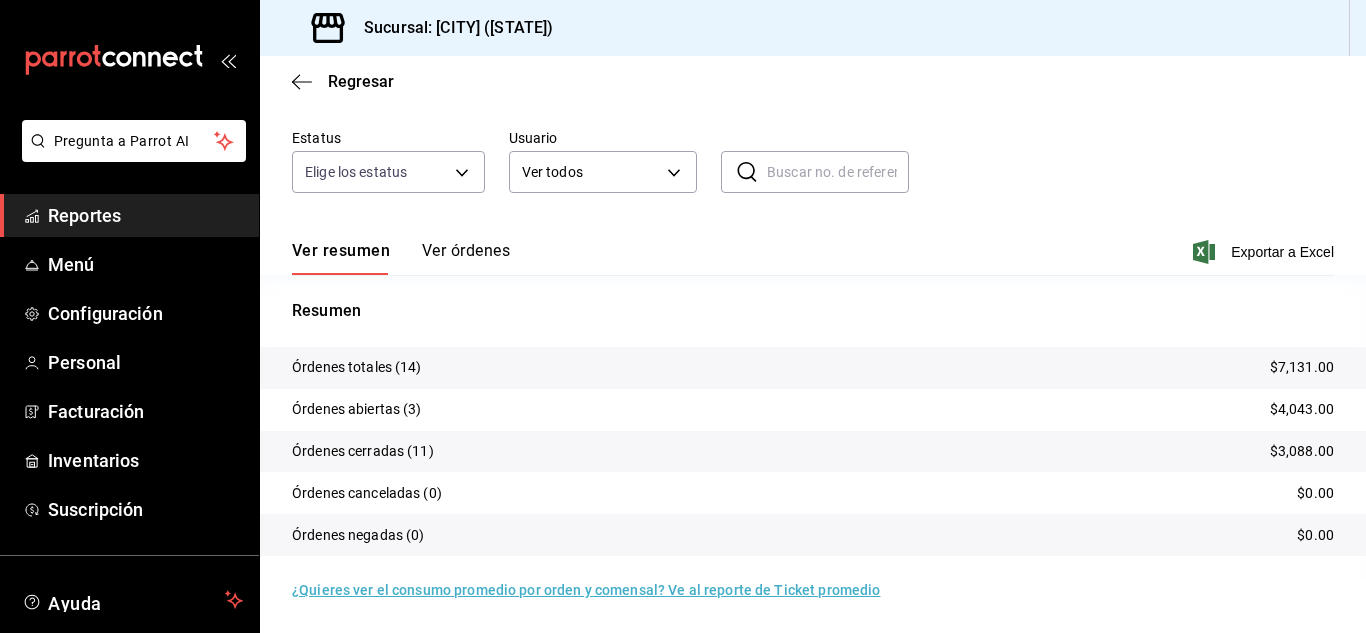 click on "Reportes" at bounding box center (145, 215) 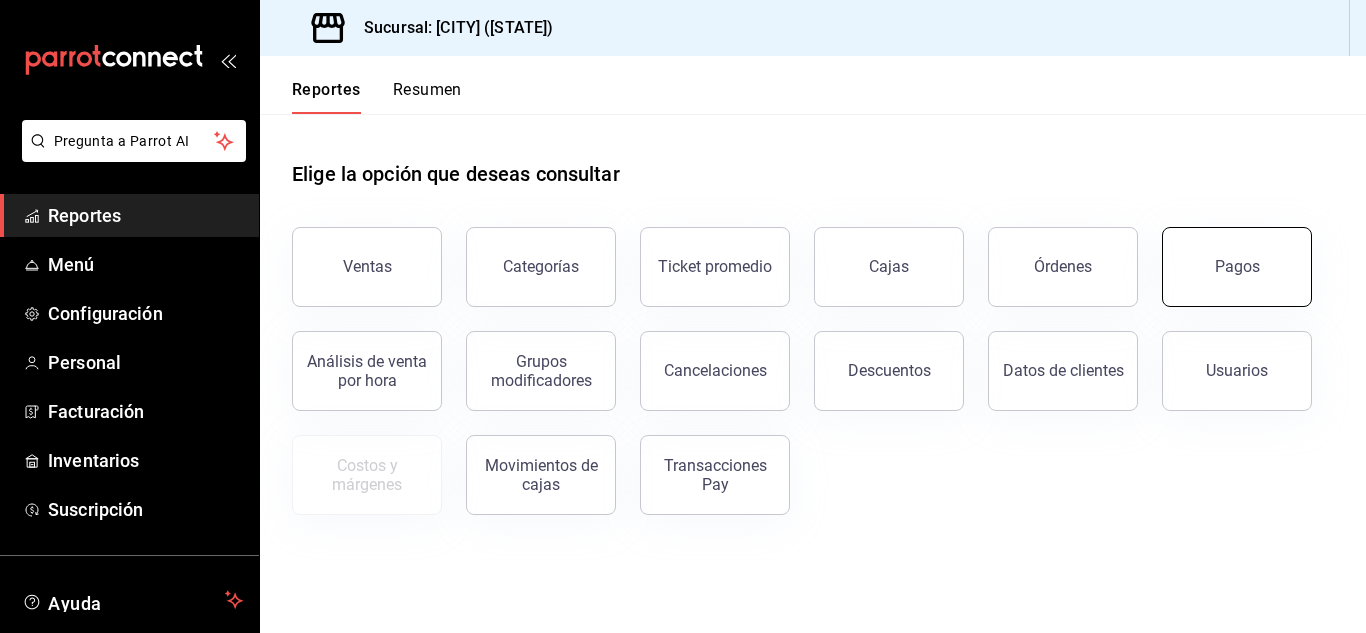 click on "Pagos" at bounding box center [1237, 267] 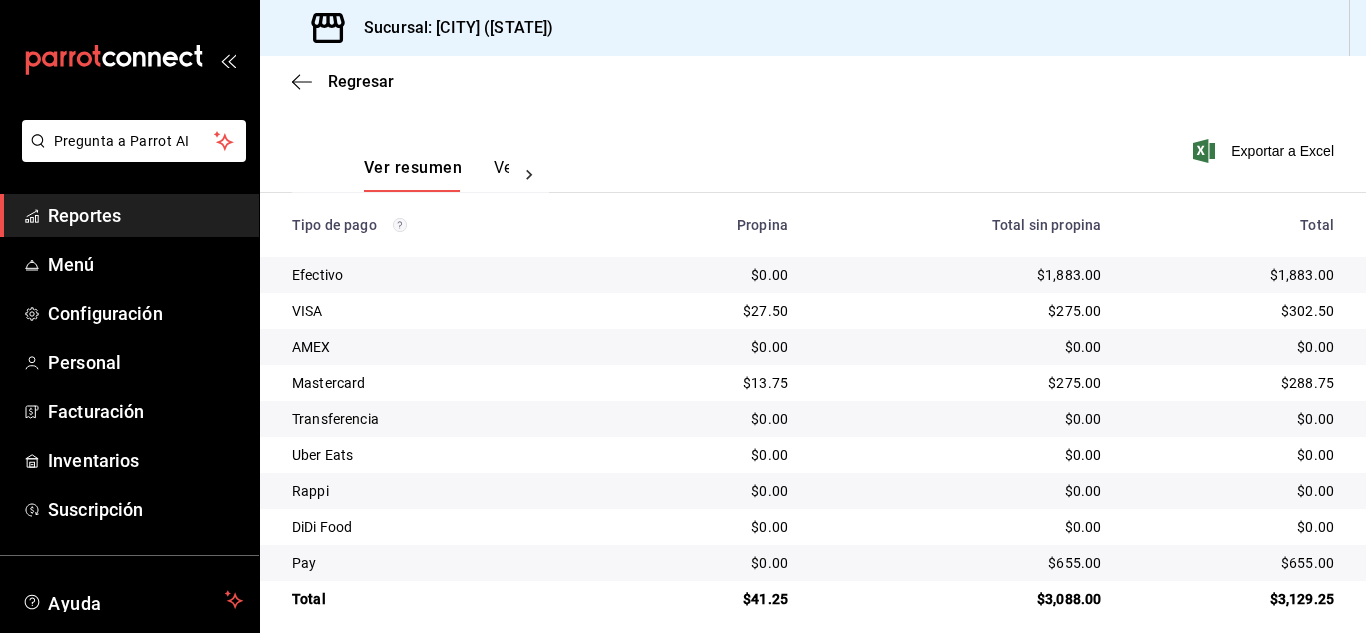 scroll, scrollTop: 286, scrollLeft: 0, axis: vertical 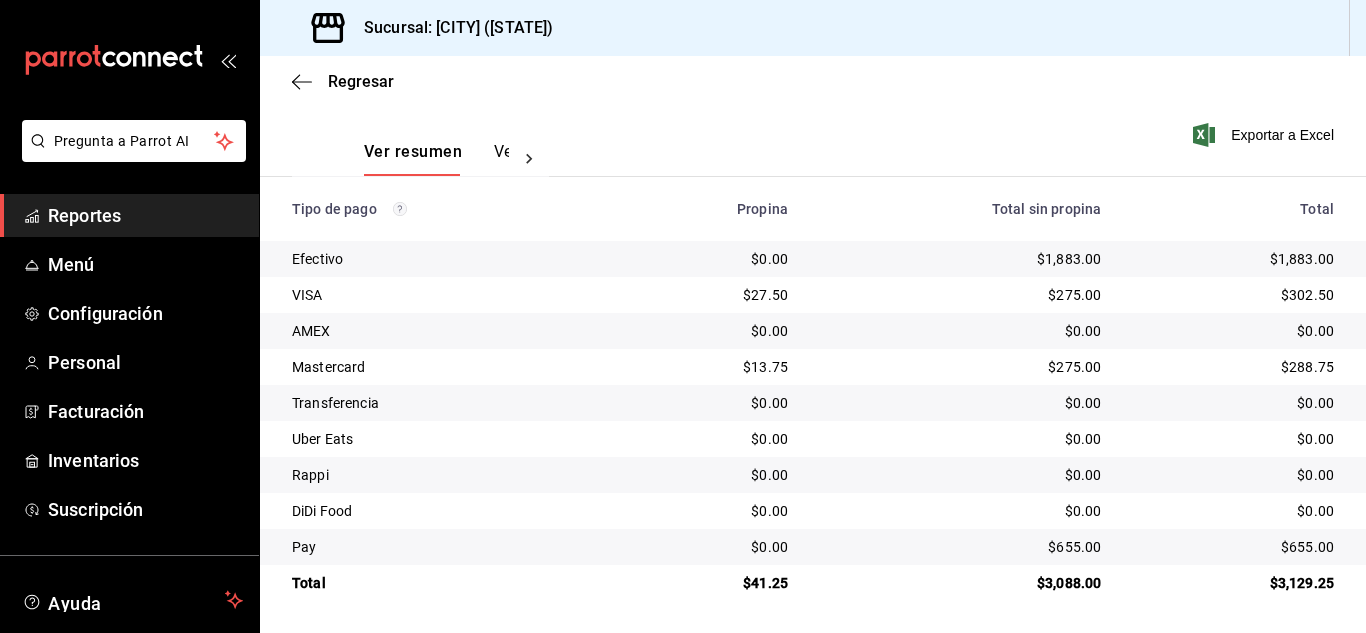click on "Reportes" at bounding box center [145, 215] 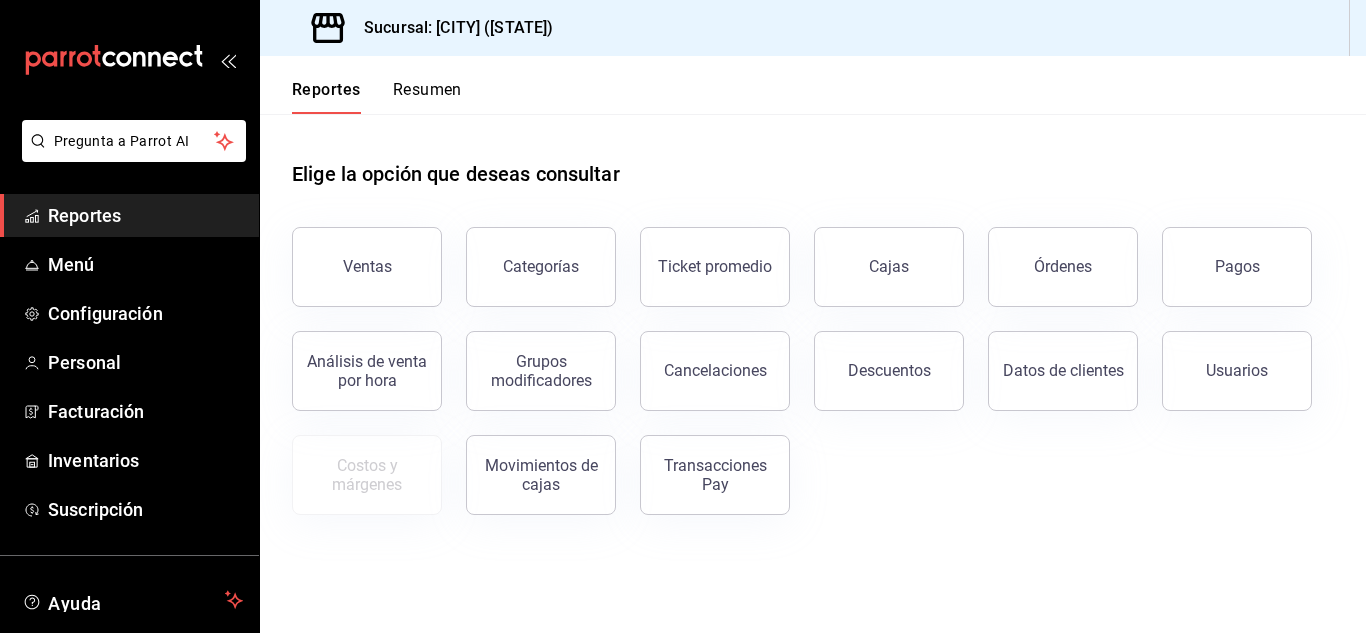 click on "Elige la opción que deseas consultar Ventas Categorías Ticket promedio Cajas Órdenes Pagos Análisis de venta por hora Grupos modificadores Cancelaciones Descuentos Datos de clientes Usuarios Costos y márgenes Movimientos de cajas Transacciones Pay" at bounding box center [813, 373] 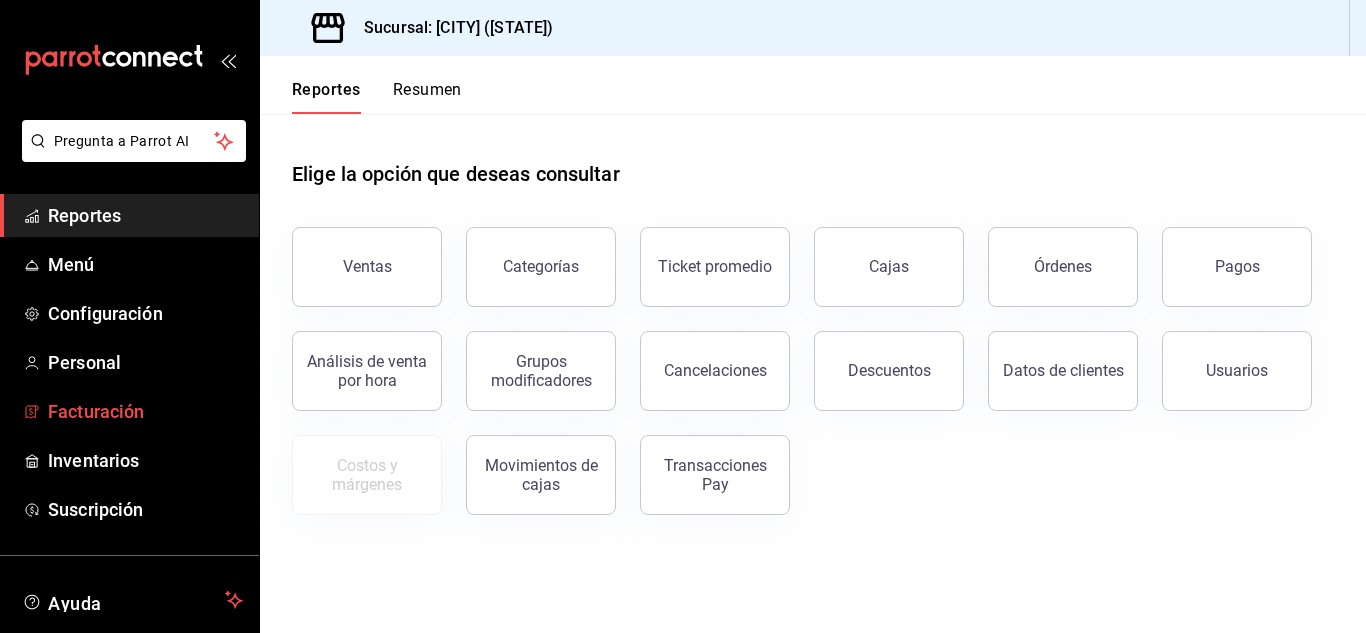click on "Facturación" at bounding box center (145, 411) 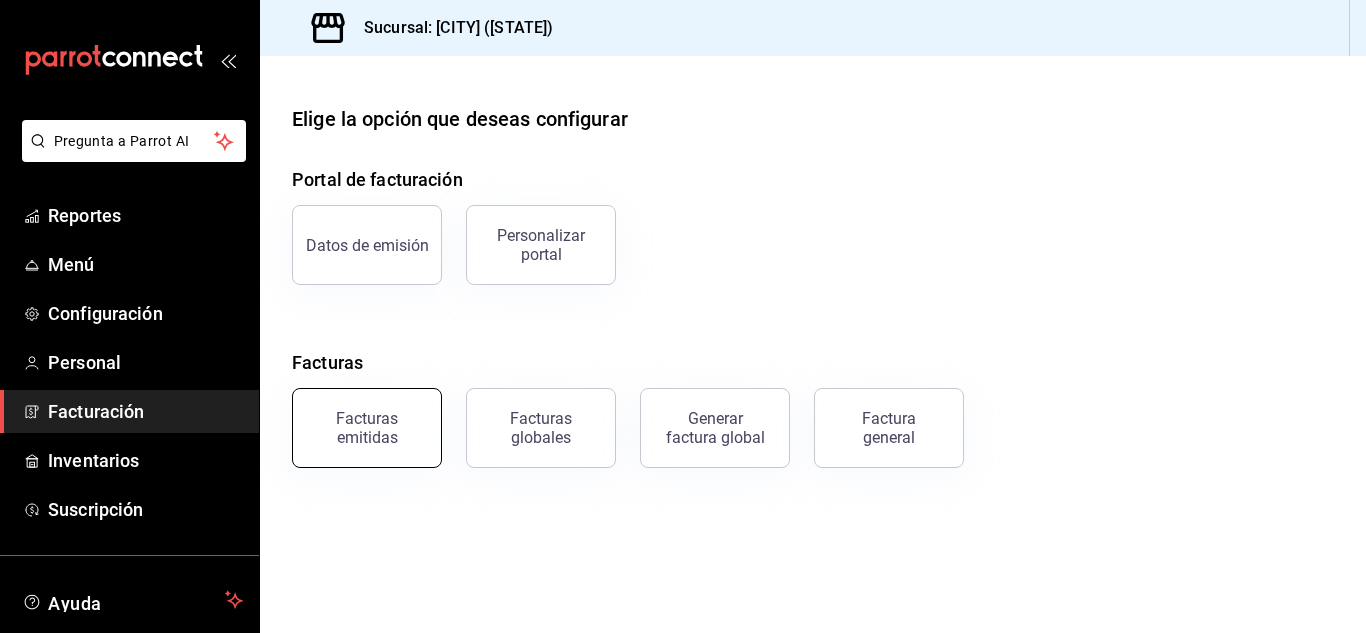 click on "Facturas emitidas" at bounding box center (367, 428) 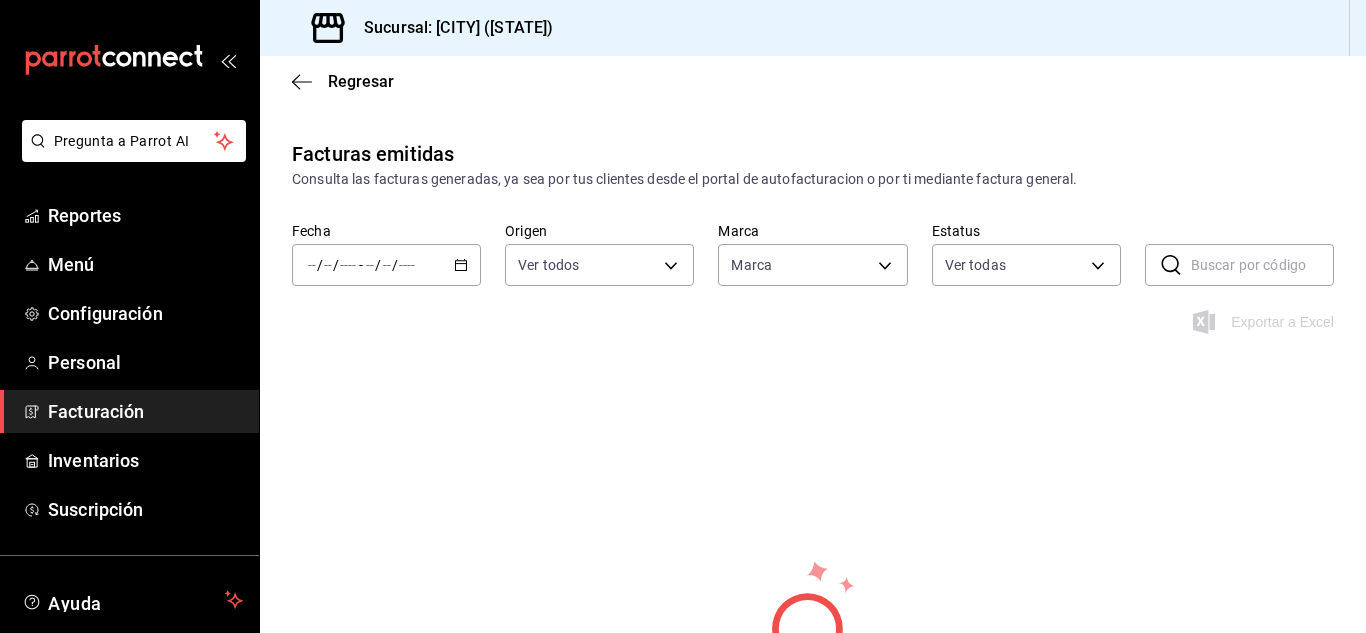 type on "c3b78daf-0c30-47f1-ad3e-484ffe860a05" 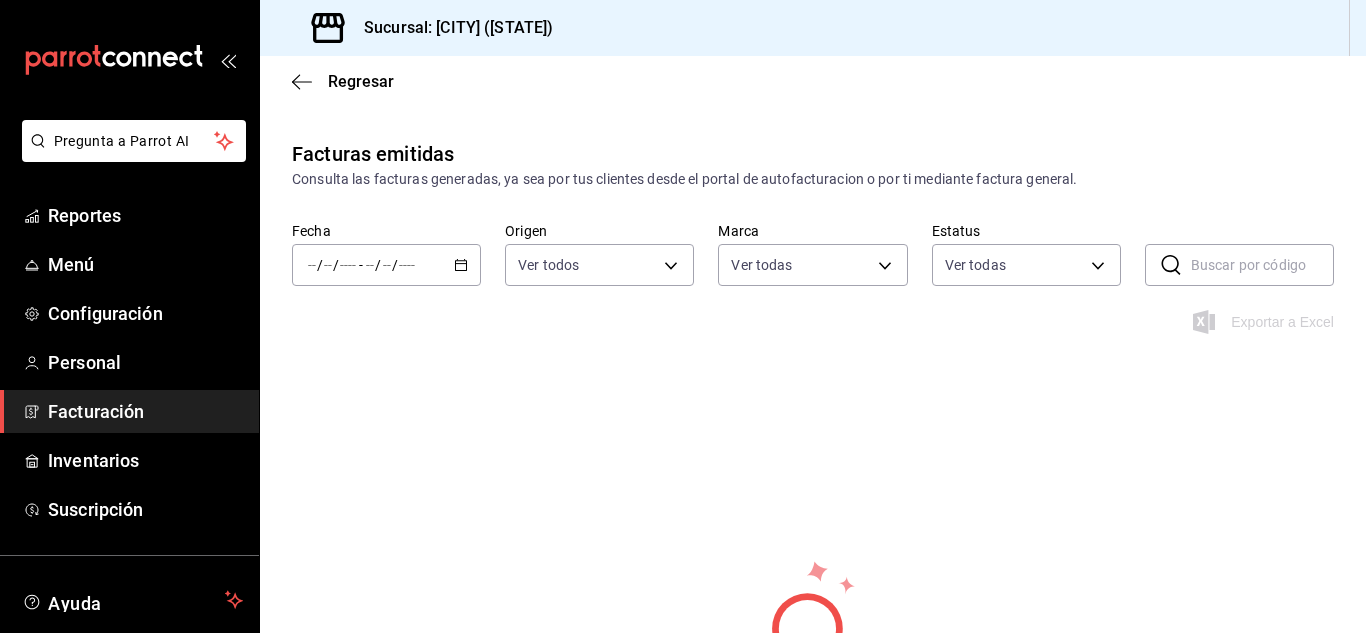 click 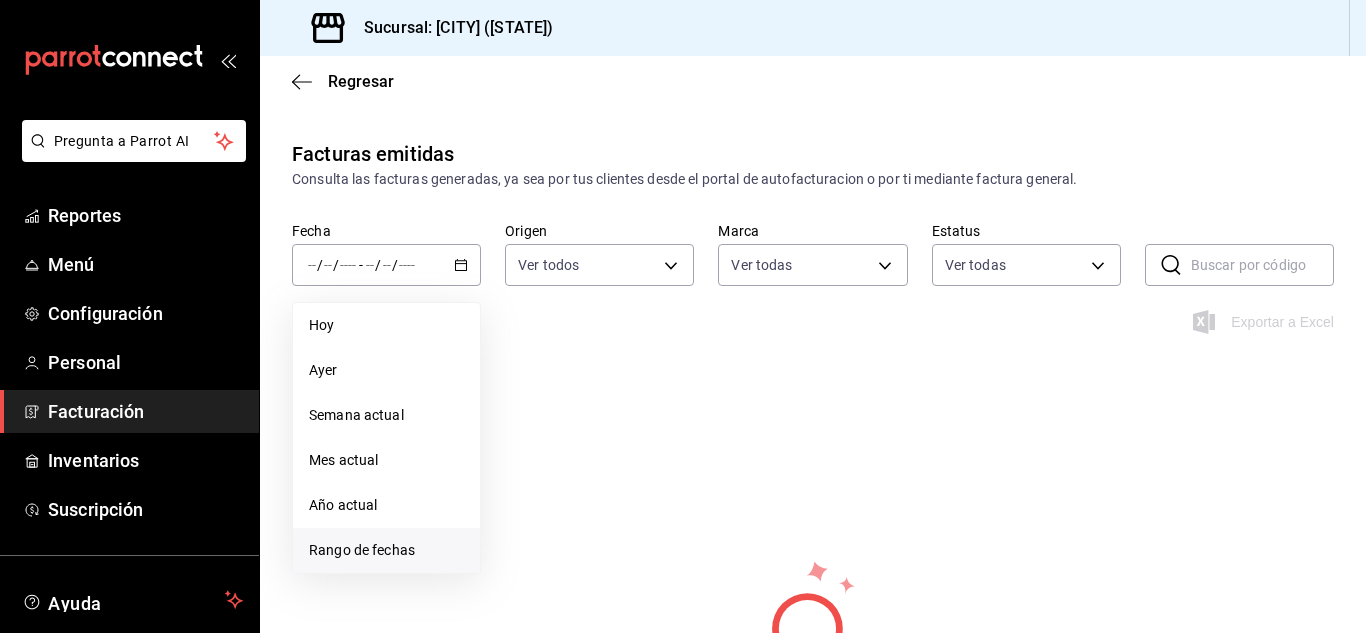 click on "Rango de fechas" at bounding box center (386, 550) 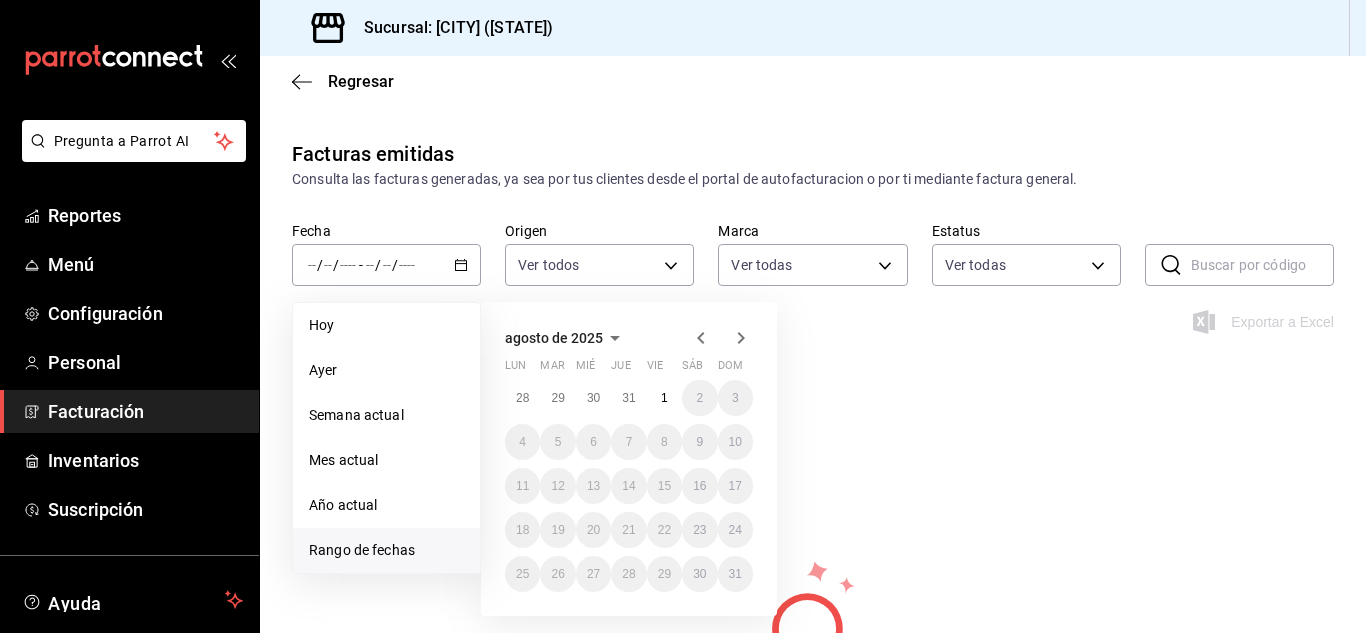 click 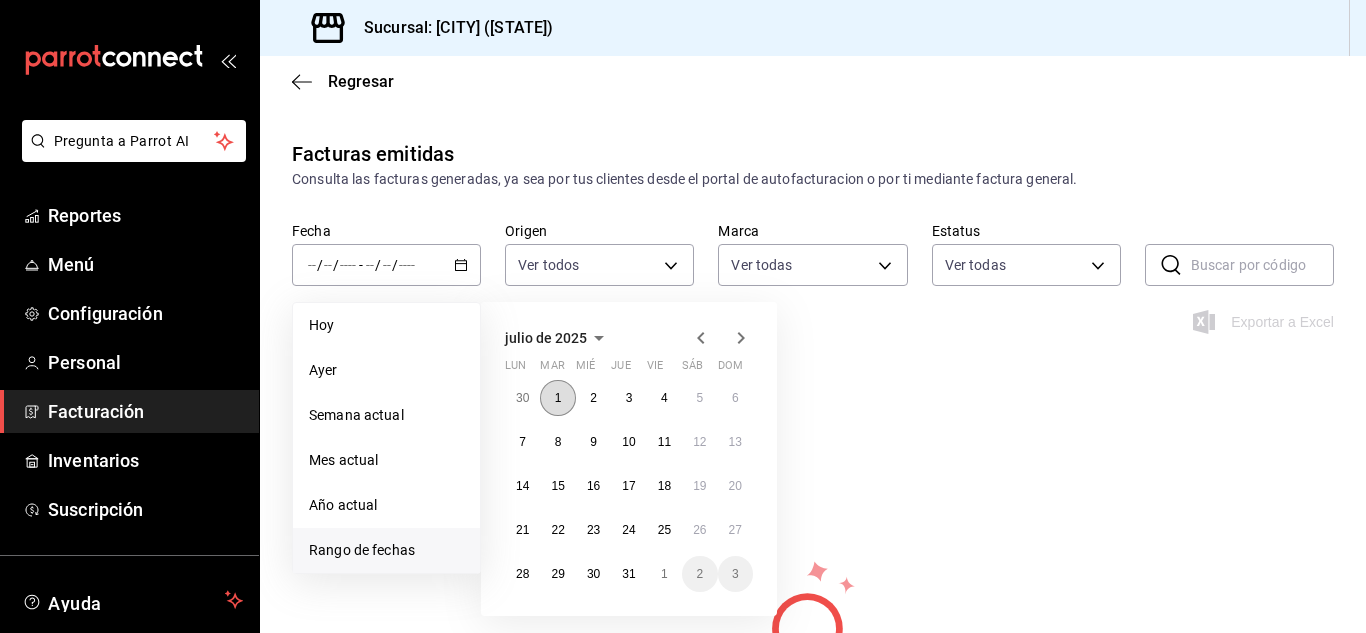 click on "1" at bounding box center (558, 398) 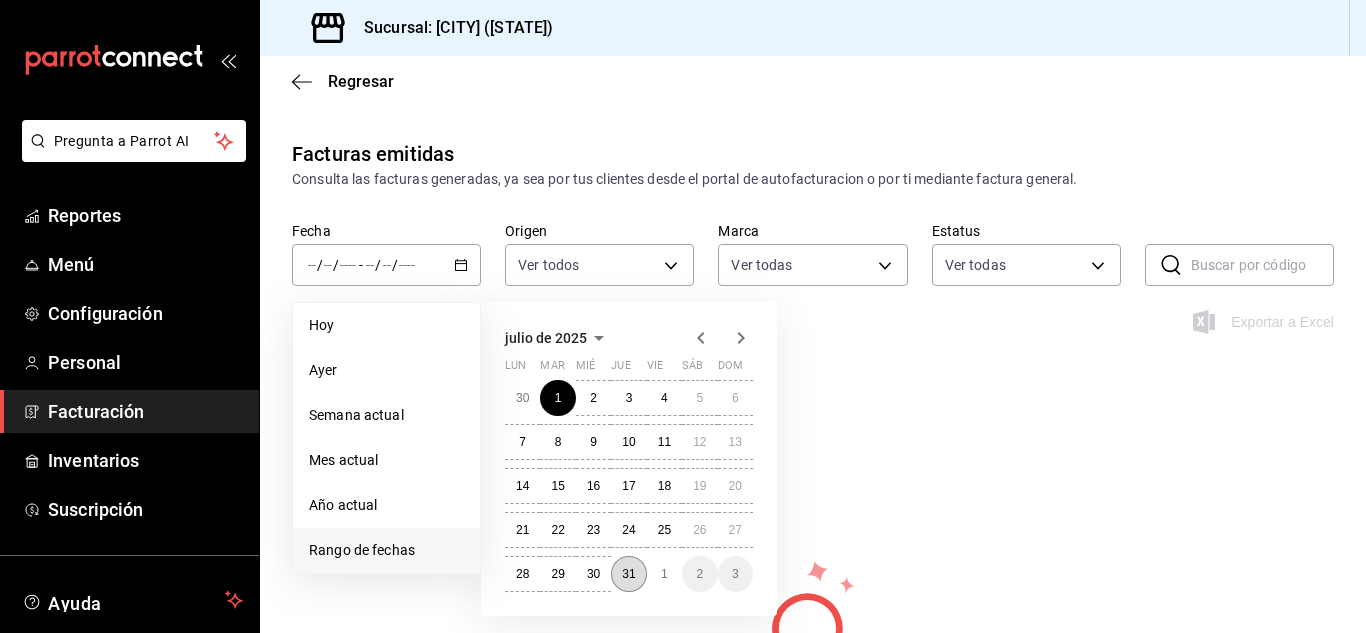 click on "31" at bounding box center (628, 574) 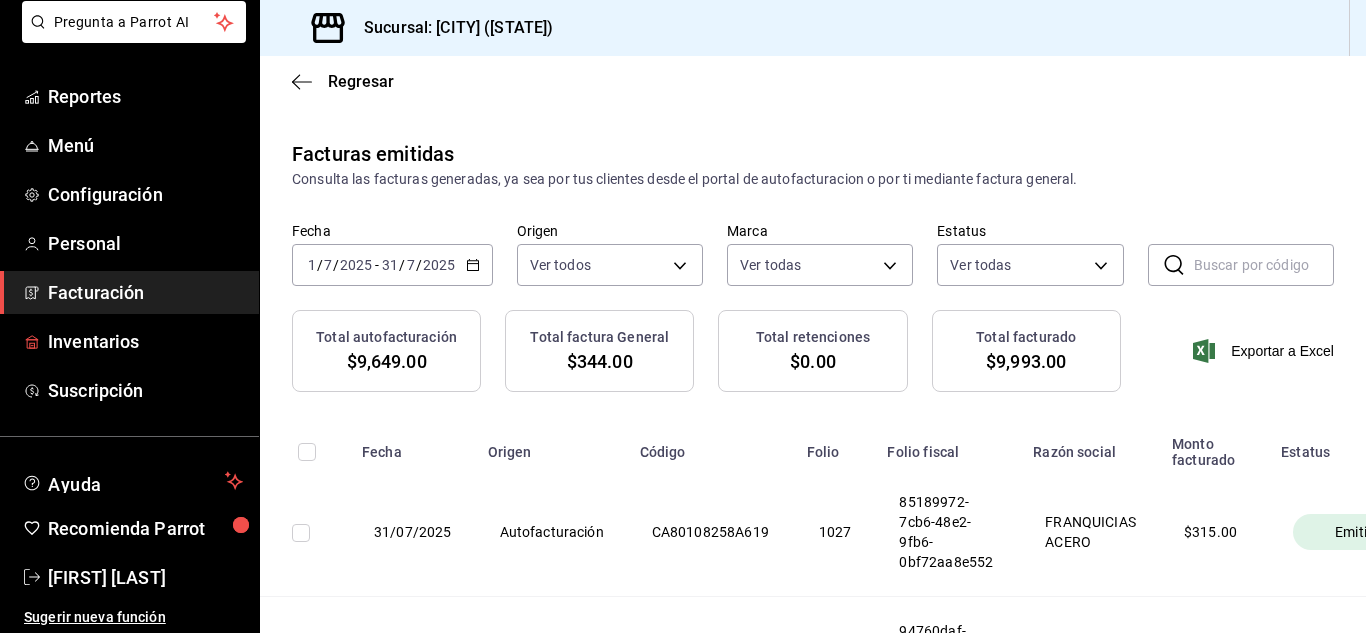 scroll, scrollTop: 122, scrollLeft: 0, axis: vertical 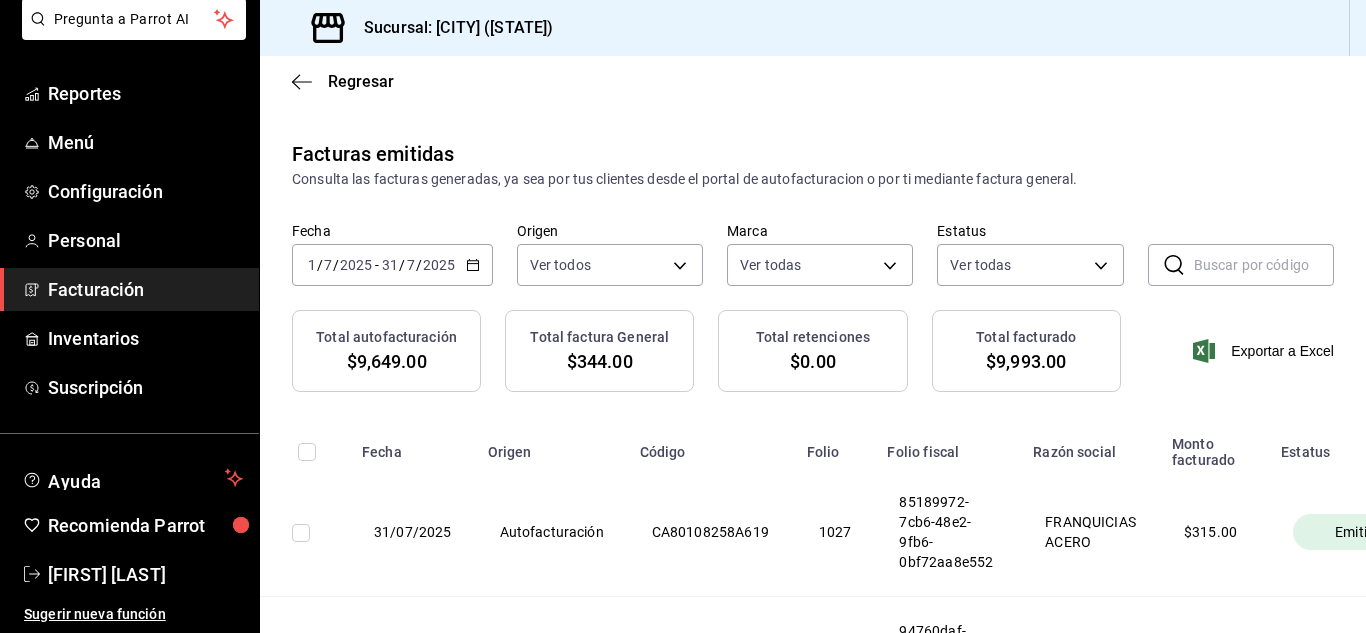 click on "Facturación" at bounding box center [145, 289] 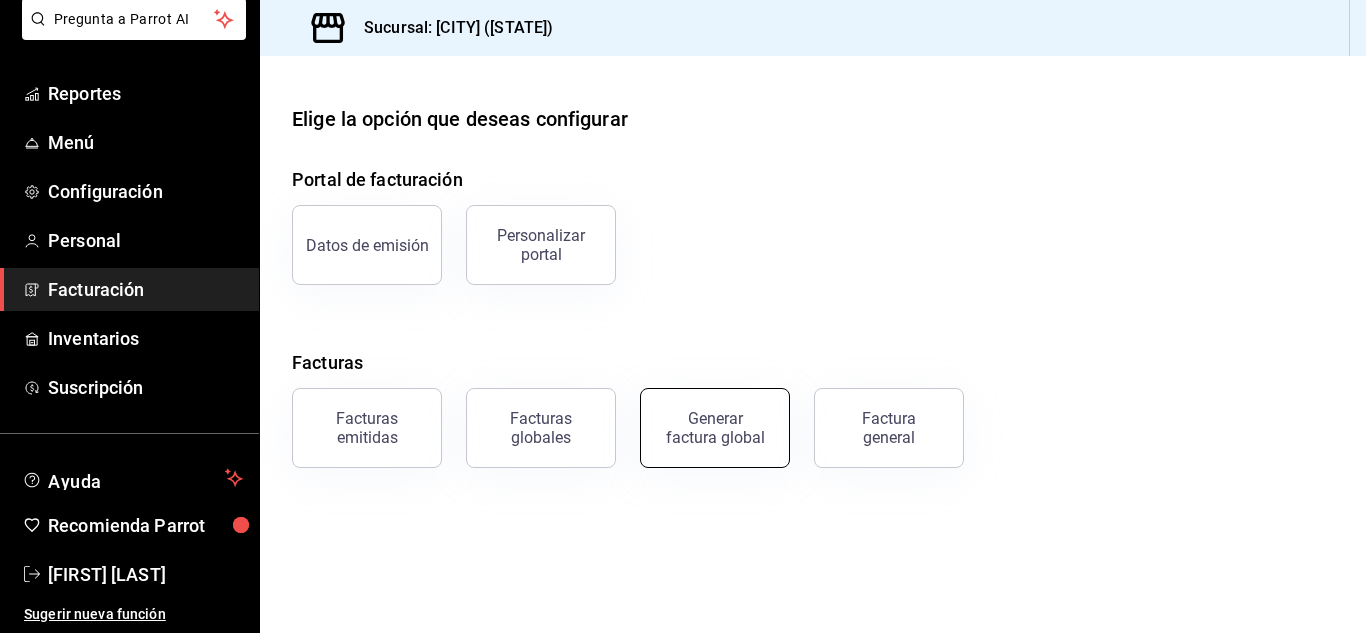 click on "Generar factura global" at bounding box center (715, 428) 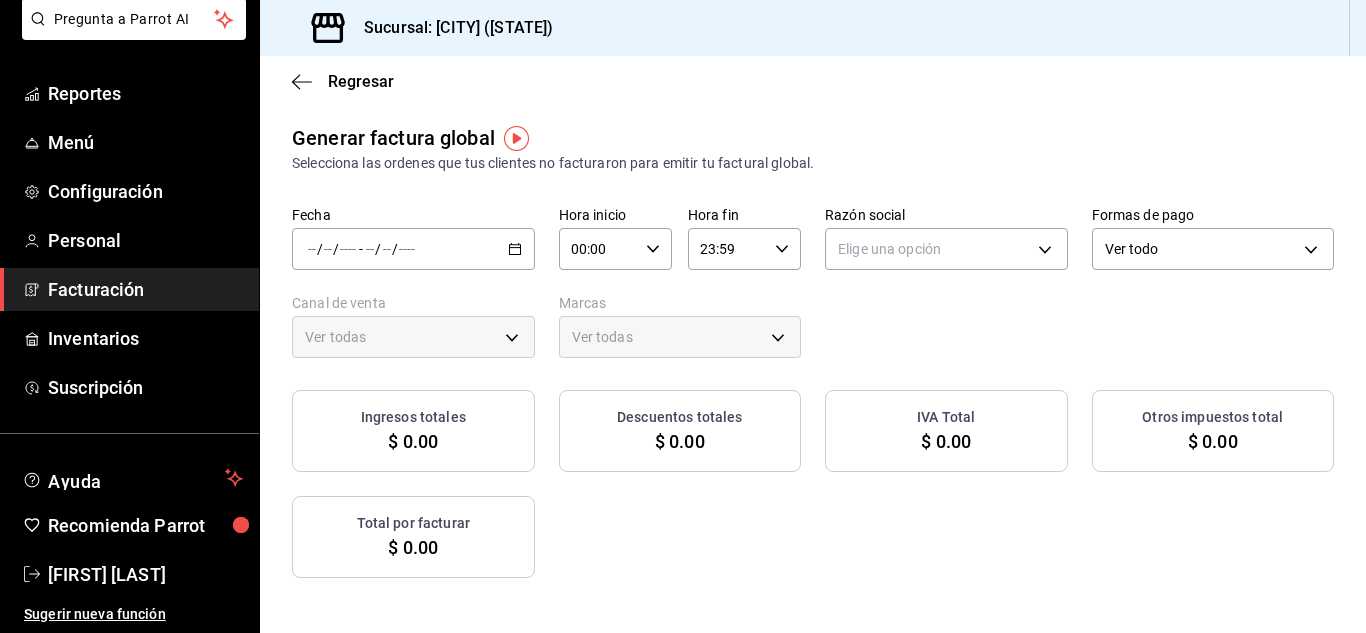 type on "PARROT,UBER_EATS,RAPPI,DIDI_FOOD,ONLINE" 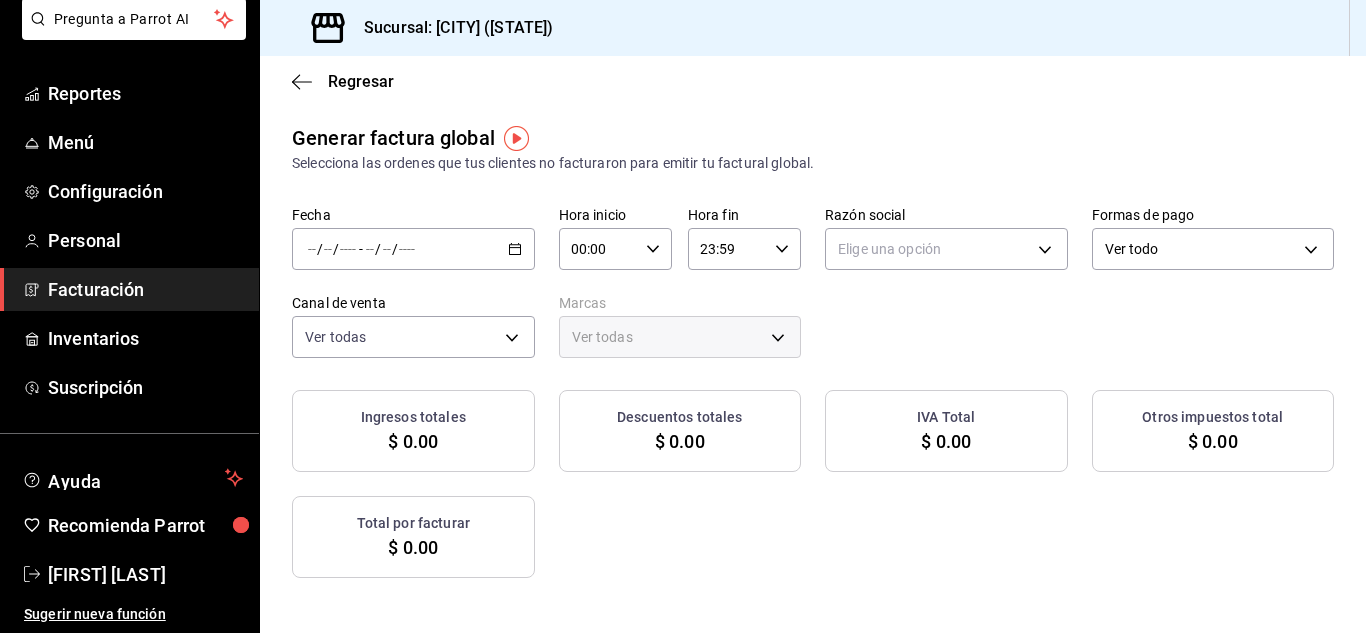 click 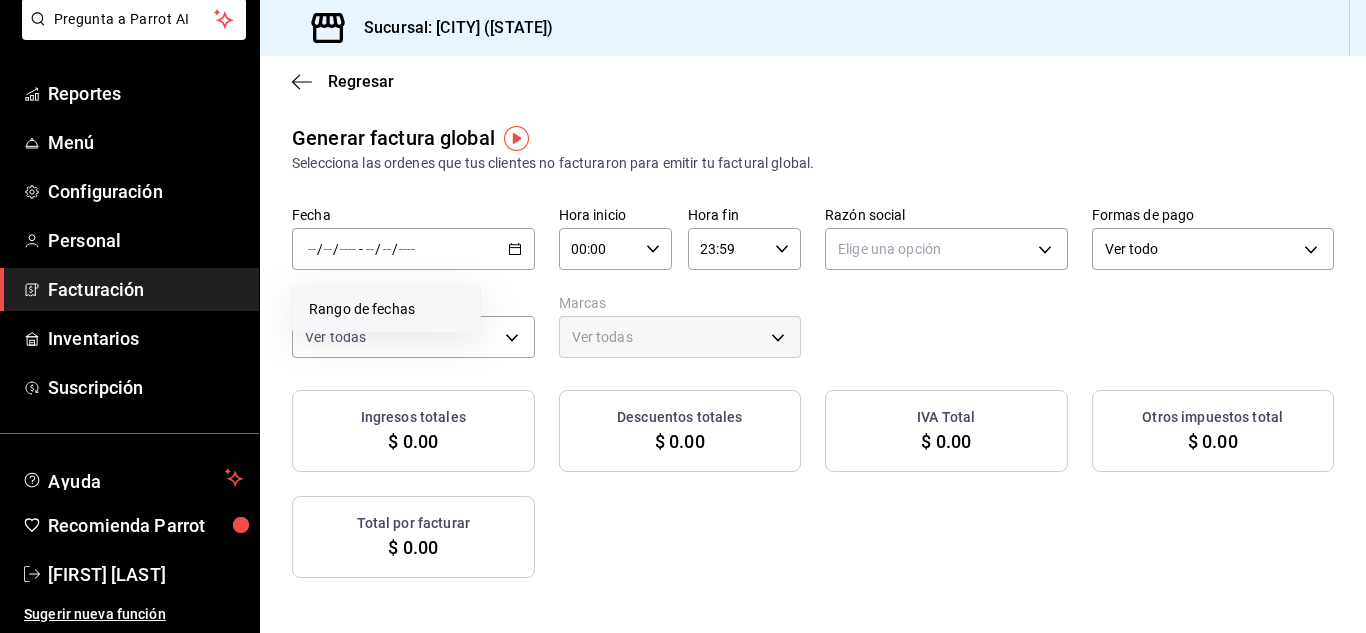 click on "Rango de fechas" at bounding box center (386, 309) 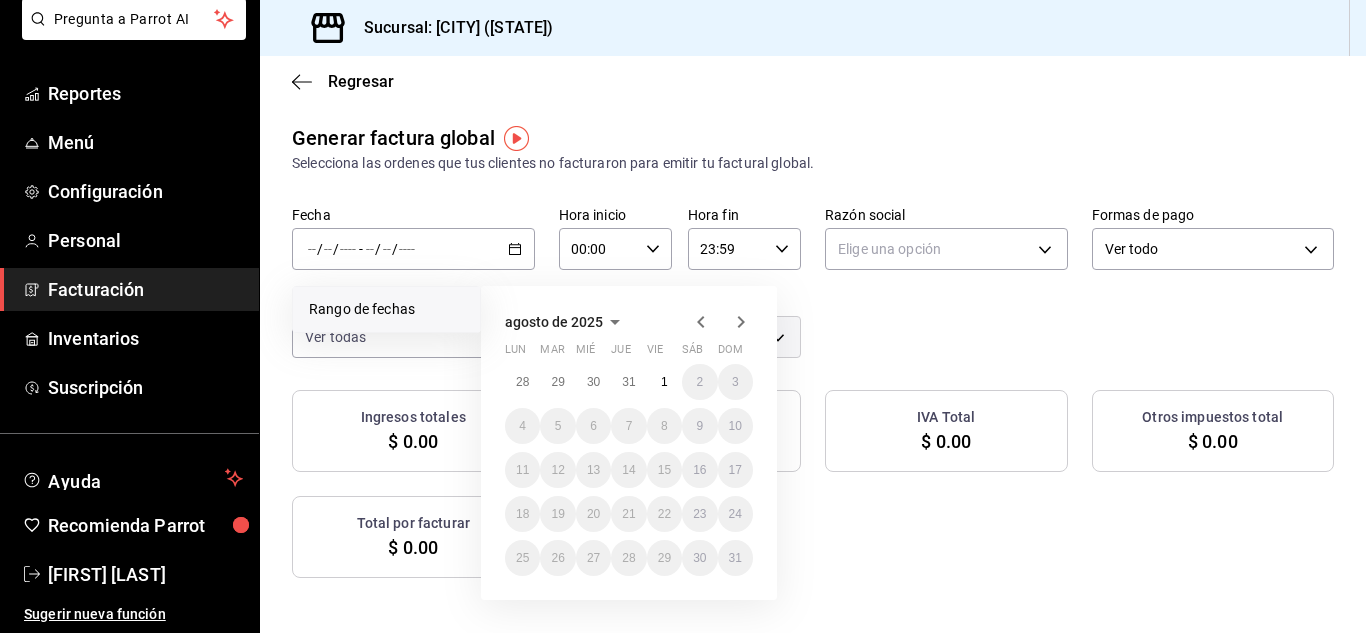 click 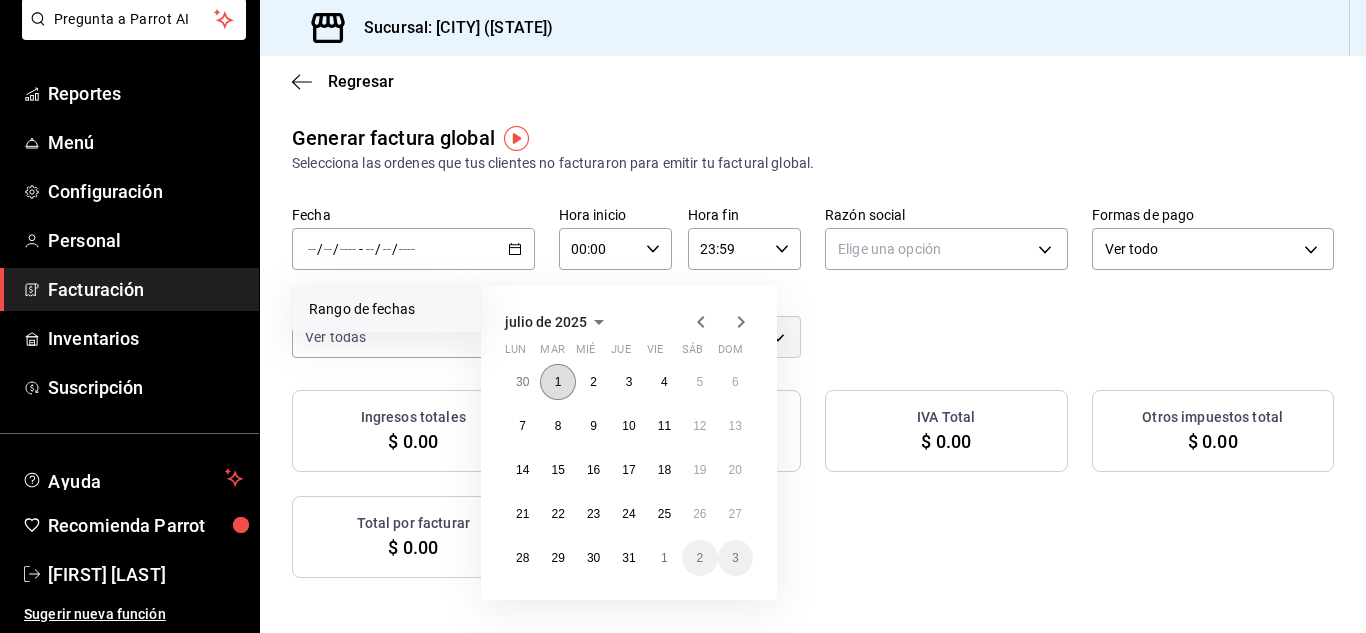 click on "1" at bounding box center [558, 382] 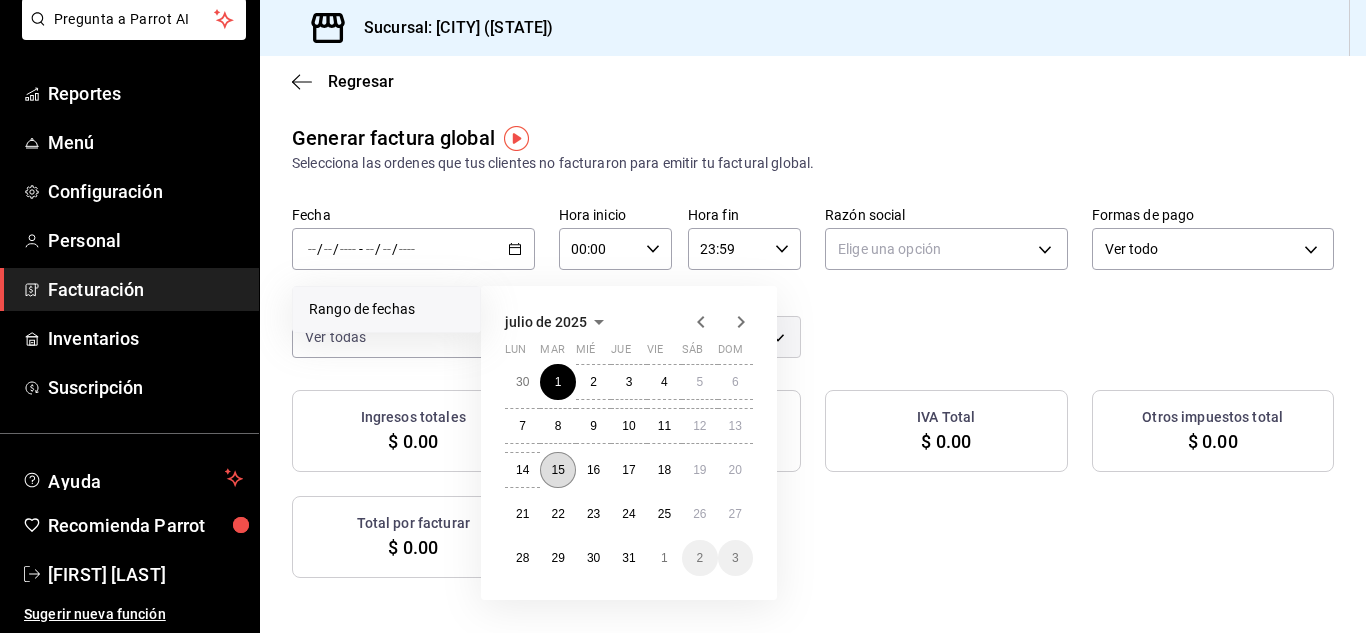 click on "15" at bounding box center [557, 470] 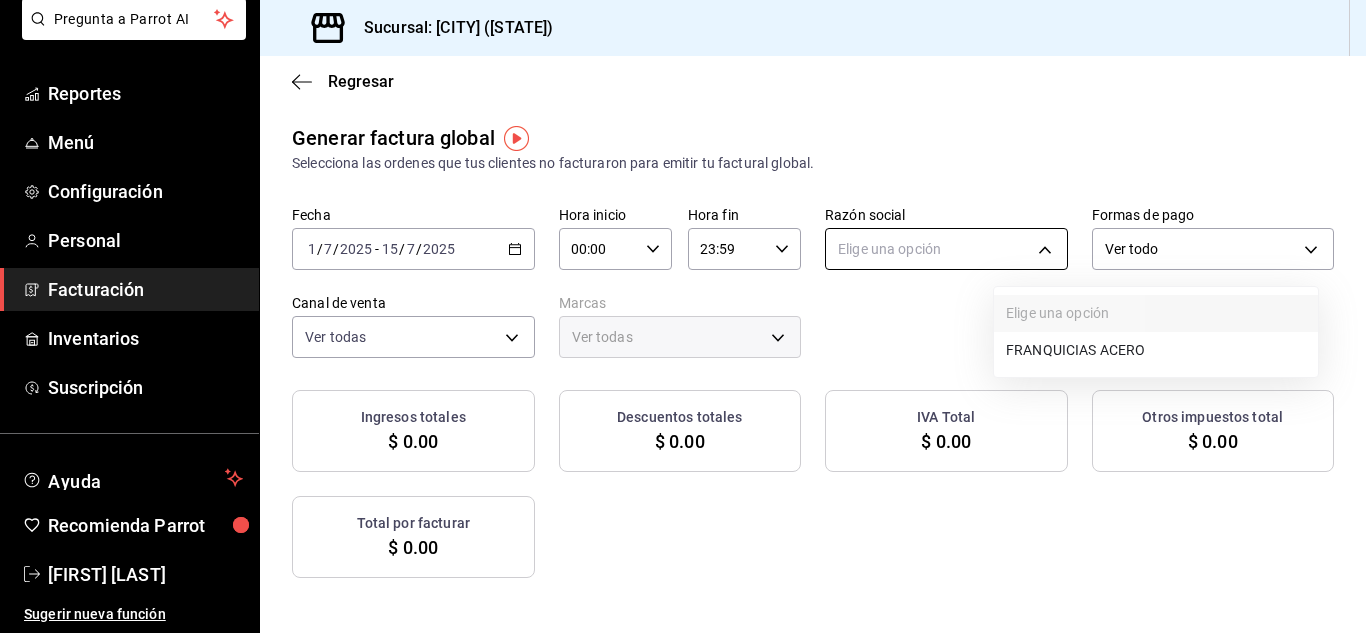 click on "Pregunta a Parrot AI Reportes   Menú   Configuración   Personal   Facturación   Inventarios   Suscripción   Ayuda Recomienda Parrot   [FIRST] [LAST]   Sugerir nueva función   Sucursal: [CITY] ([STATE]) Regresar Generar factura global Selecciona las ordenes que tus clientes no facturaron para emitir tu factural global. Fecha 2025-07-01 1 / 7 / 2025 - 2025-07-15 15 / 7 / 2025 Hora inicio 00:00 Hora inicio Hora fin 23:59 Hora fin Razón social Elige una opción Formas de pago Ver todo ALL Canal de venta Ver todas PARROT,UBER_EATS,RAPPI,DIDI_FOOD,ONLINE Marcas Ver todas Ingresos totales $ 0.00 Descuentos totales $ 0.00 IVA Total $ 0.00 Otros impuestos total $ 0.00 Total por facturar $ 0.00 No hay información que mostrar GANA 1 MES GRATIS EN TU SUSCRIPCIÓN AQUÍ Ver video tutorial Ir a video Pregunta a Parrot AI Reportes   Menú   Configuración   Personal   Facturación   Inventarios   Suscripción   Ayuda Recomienda Parrot   [FIRST] [LAST]   Sugerir nueva función" at bounding box center (683, 316) 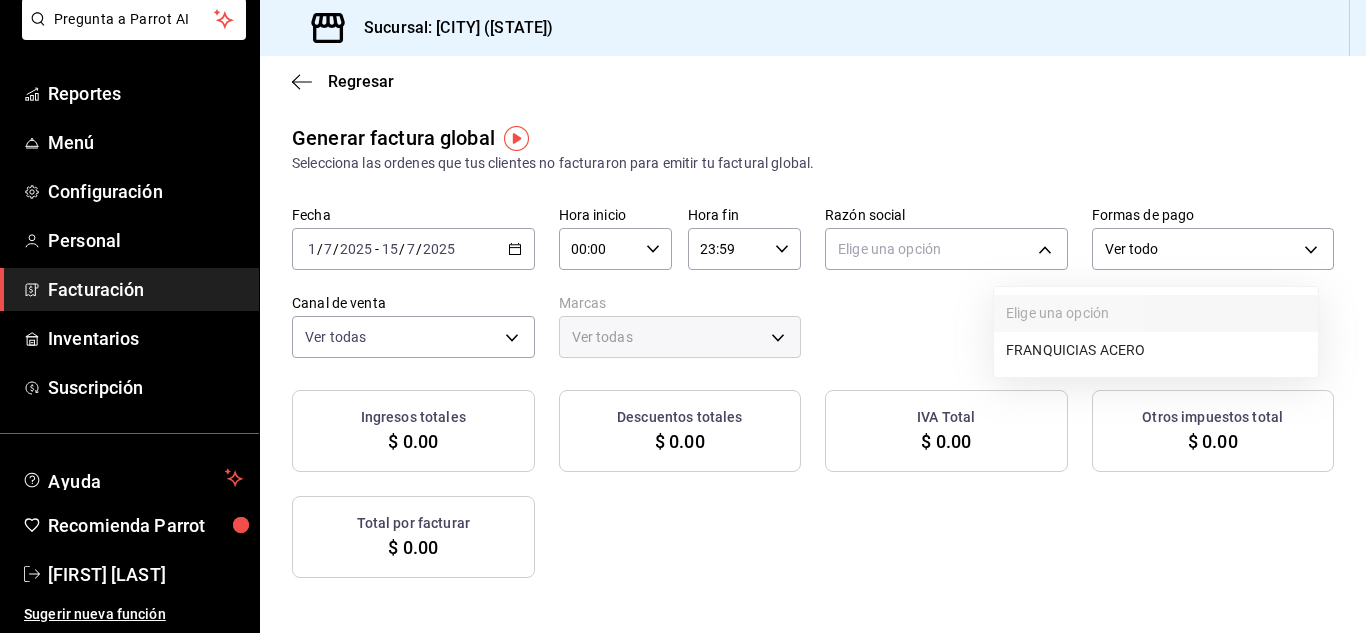 click on "FRANQUICIAS ACERO" at bounding box center [1156, 350] 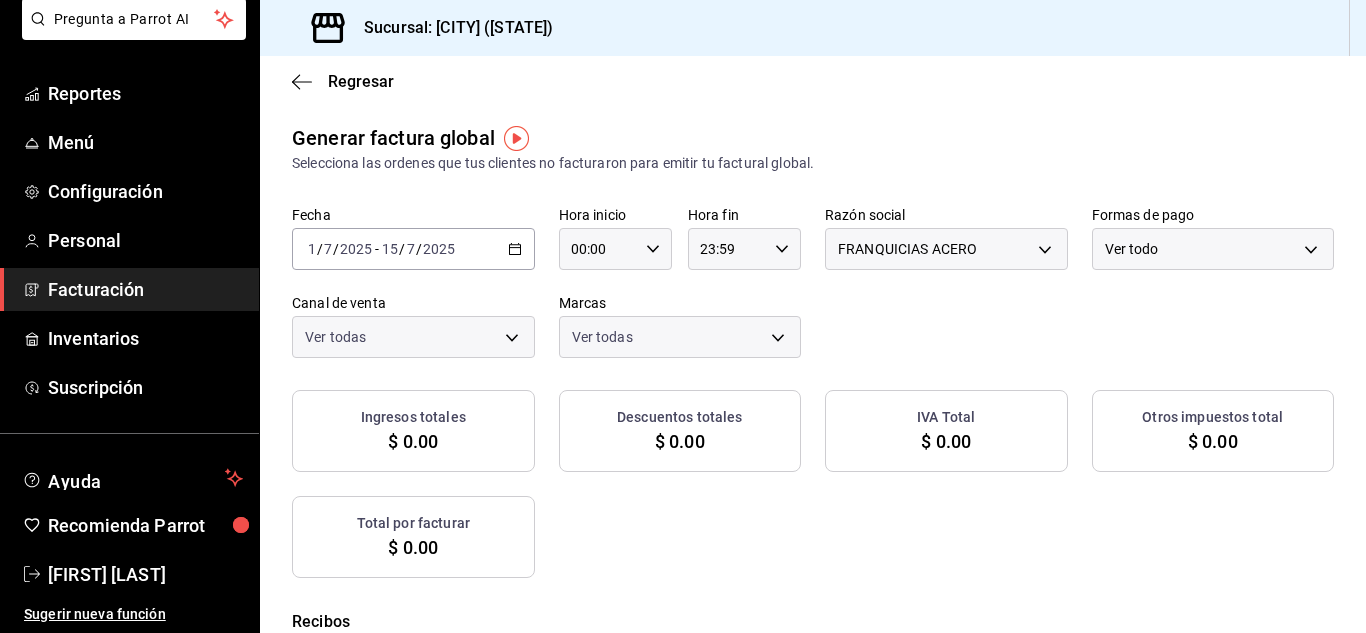 checkbox on "true" 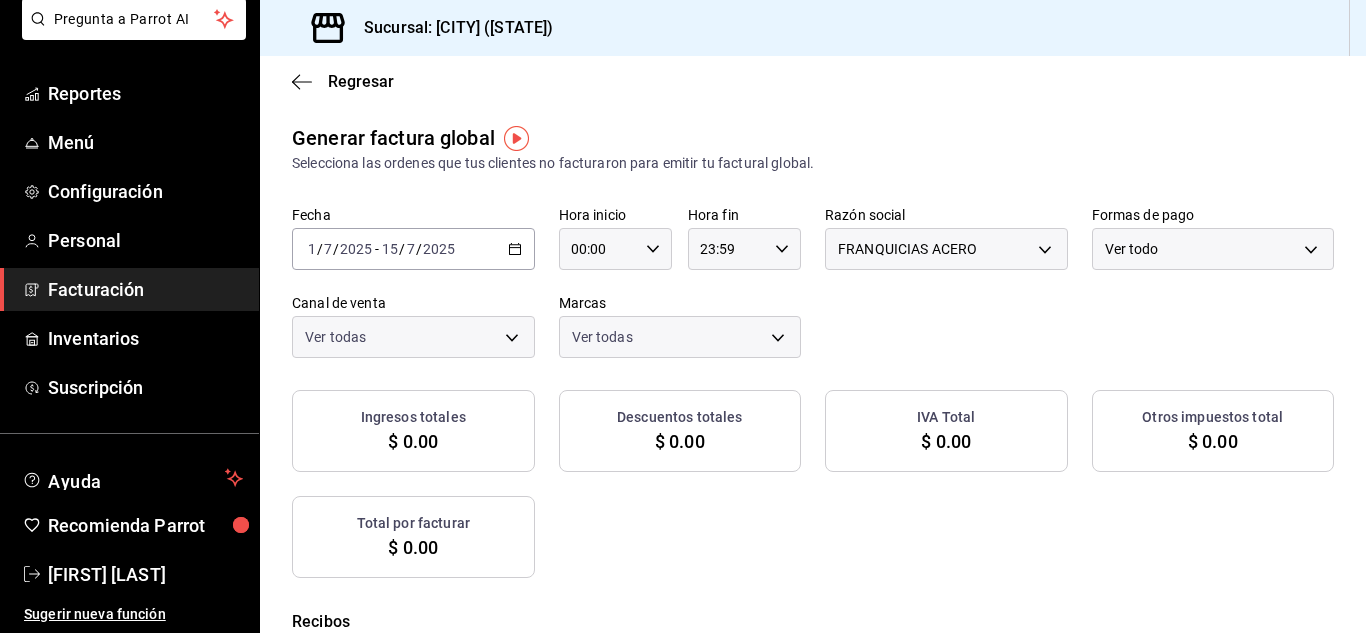 checkbox on "true" 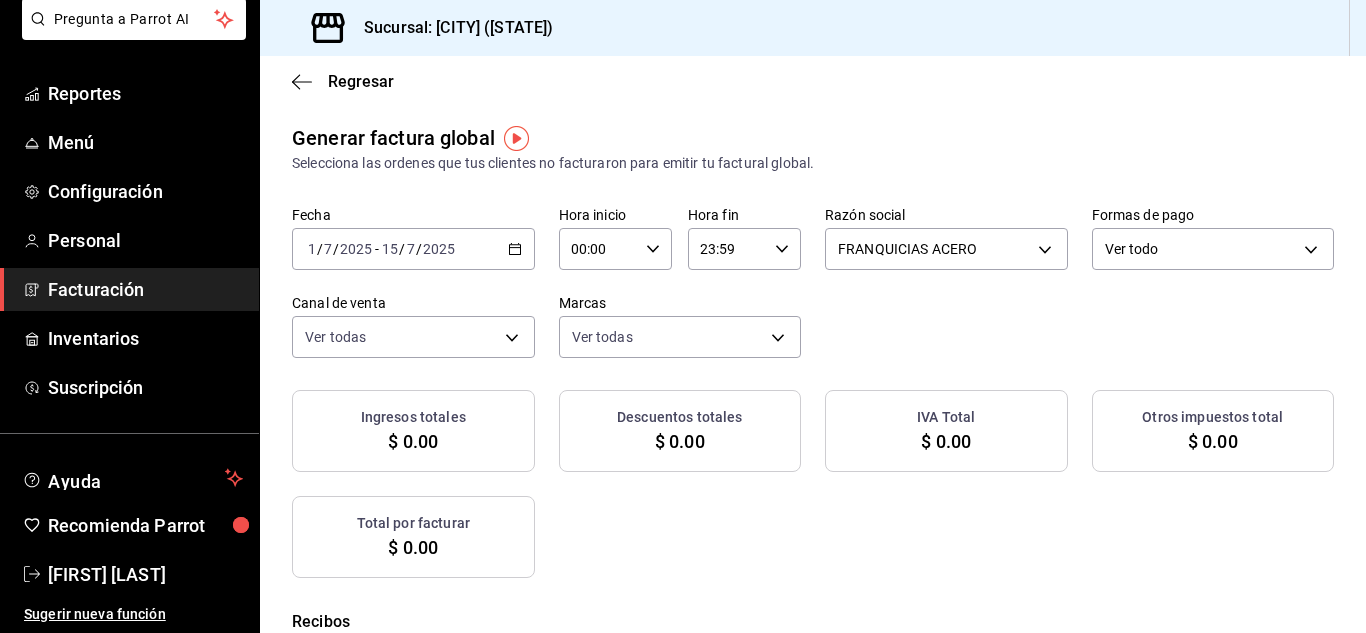 checkbox on "true" 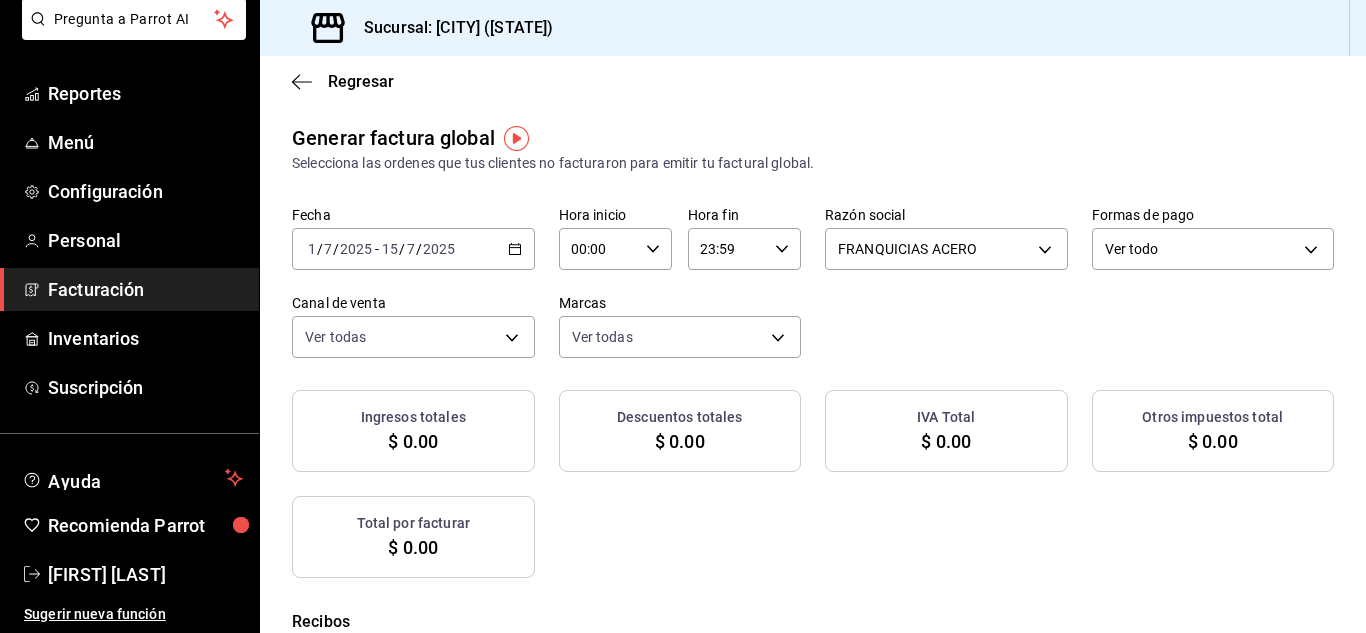 checkbox on "true" 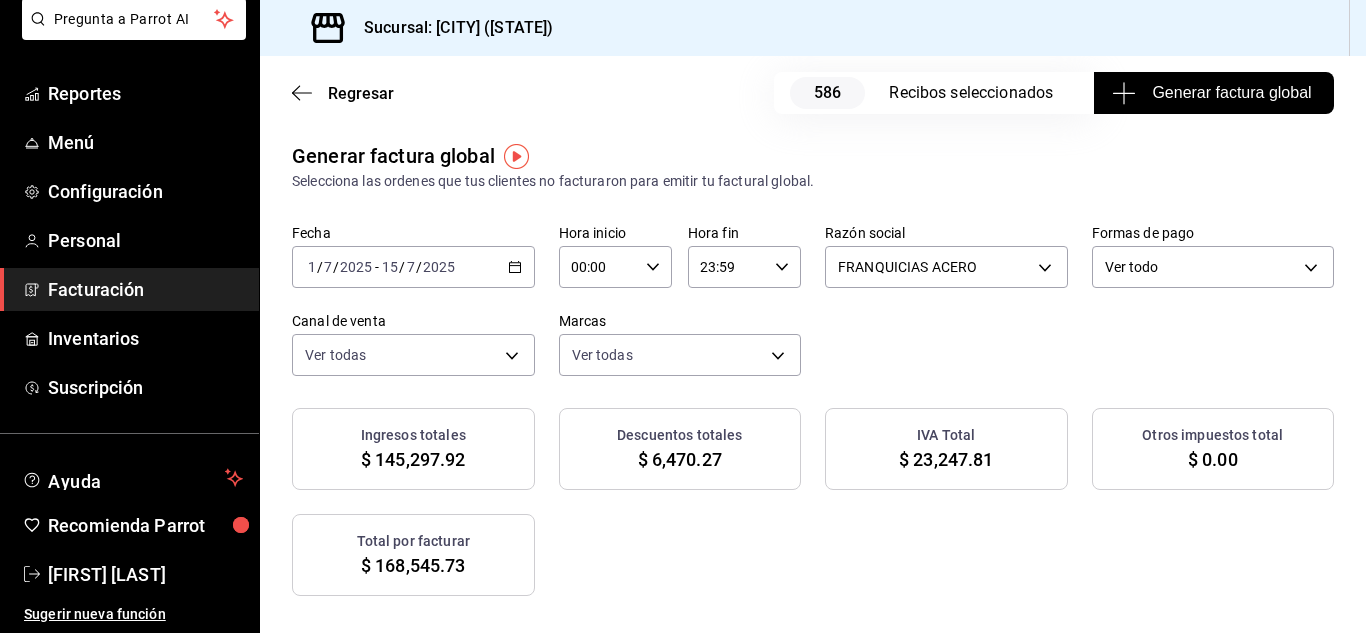 scroll, scrollTop: 0, scrollLeft: 0, axis: both 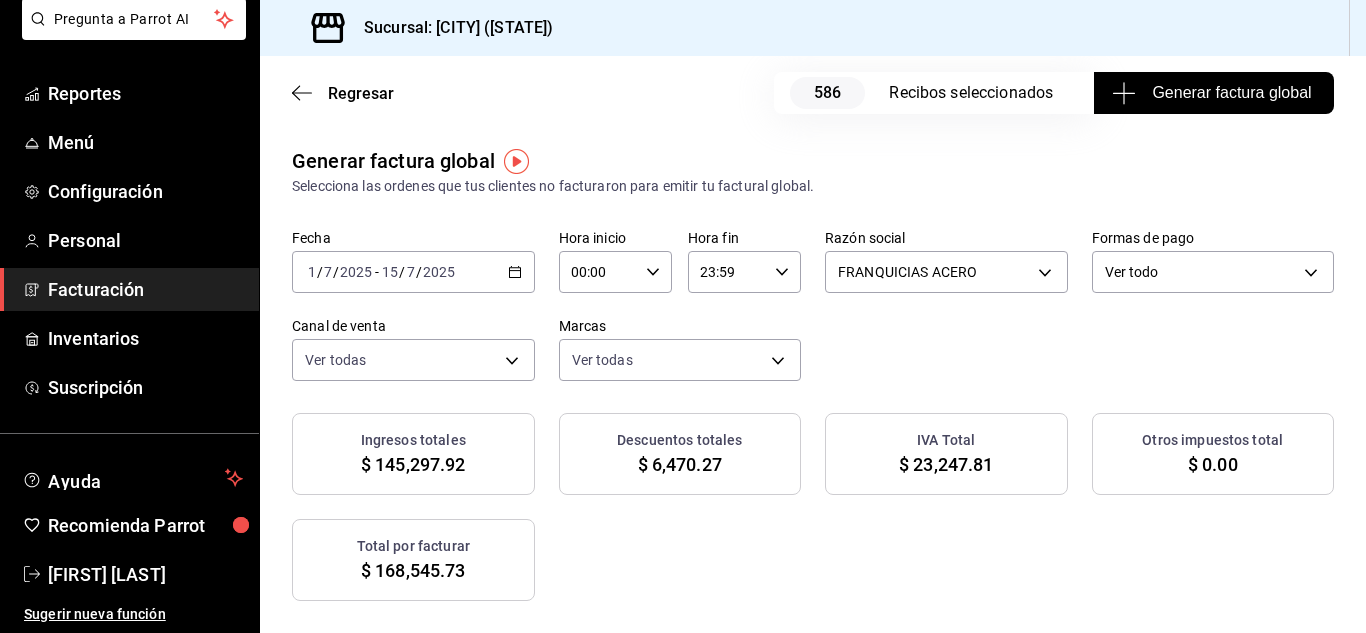 click 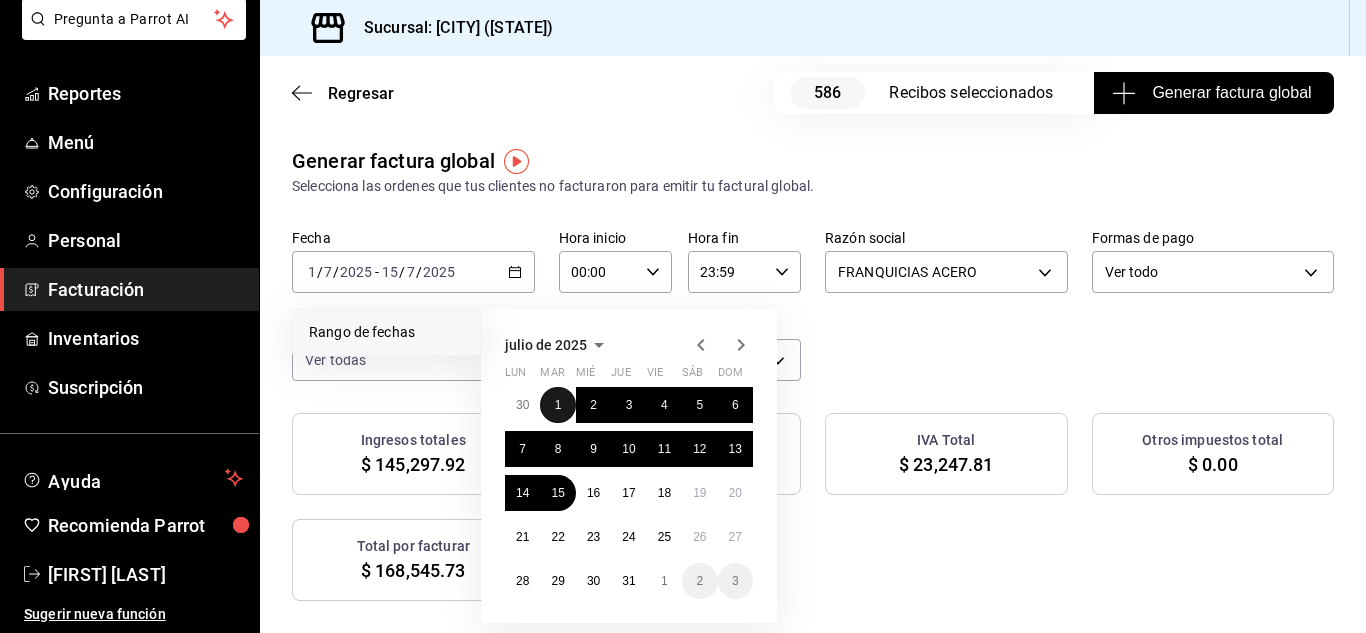 click on "1" at bounding box center [557, 405] 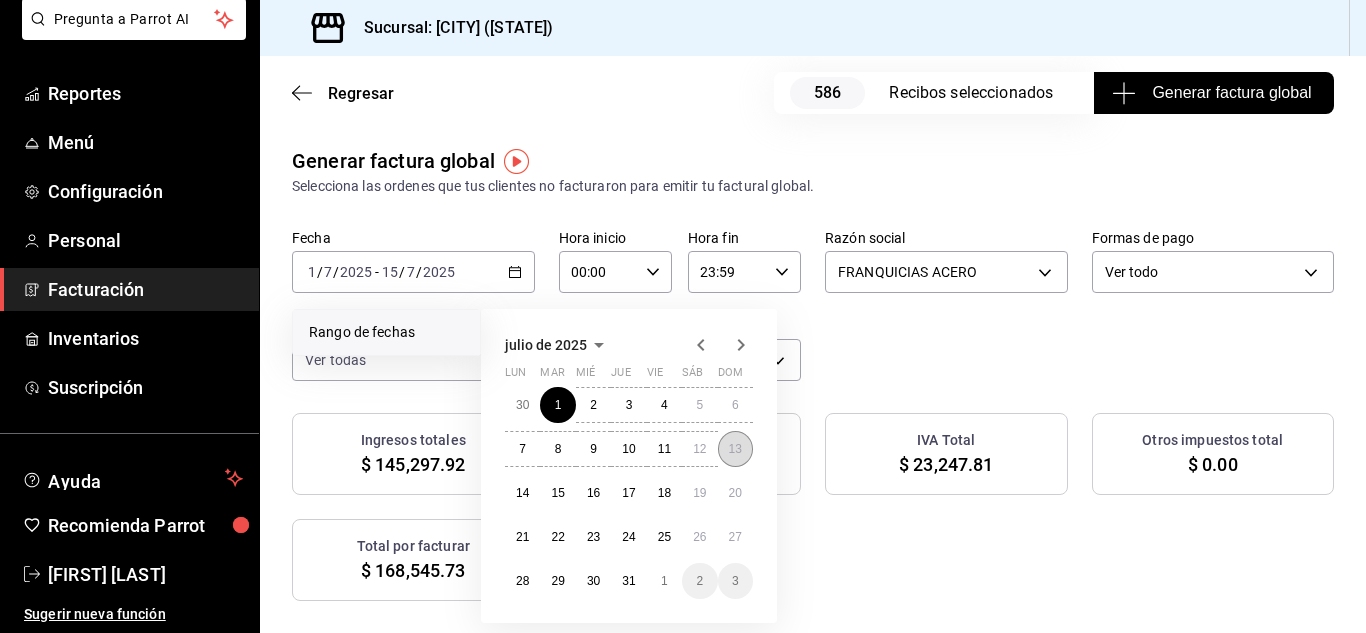 click on "13" at bounding box center (735, 449) 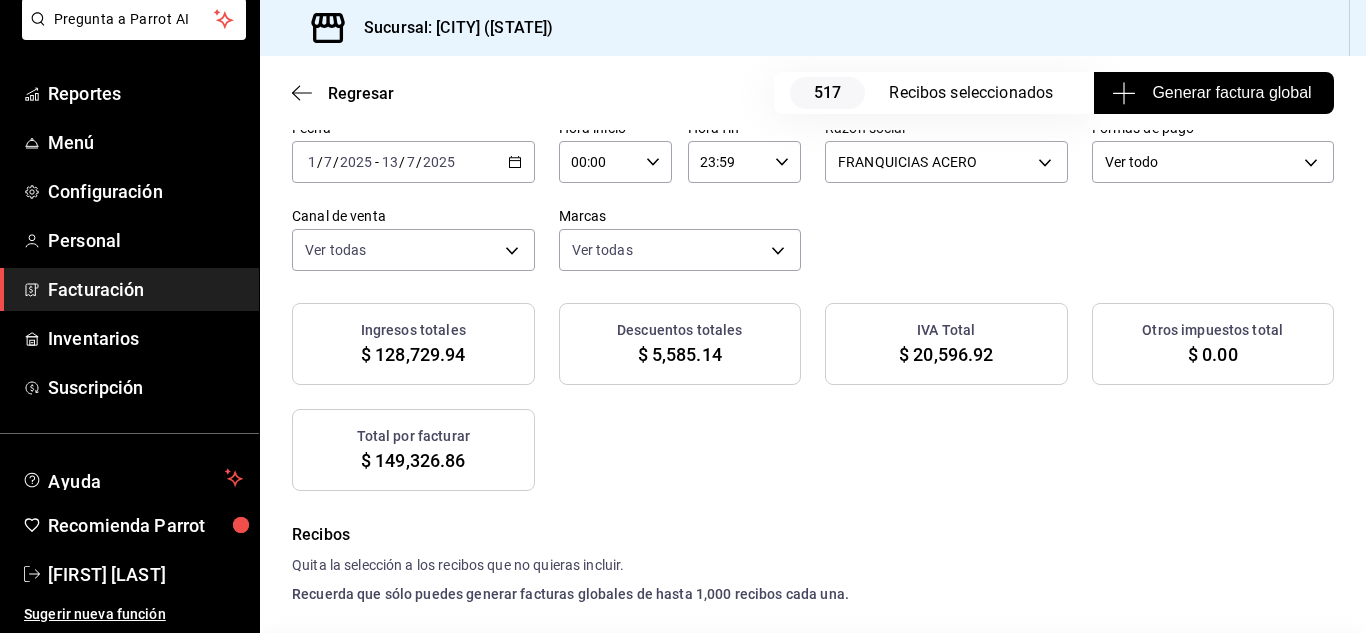 scroll, scrollTop: 0, scrollLeft: 0, axis: both 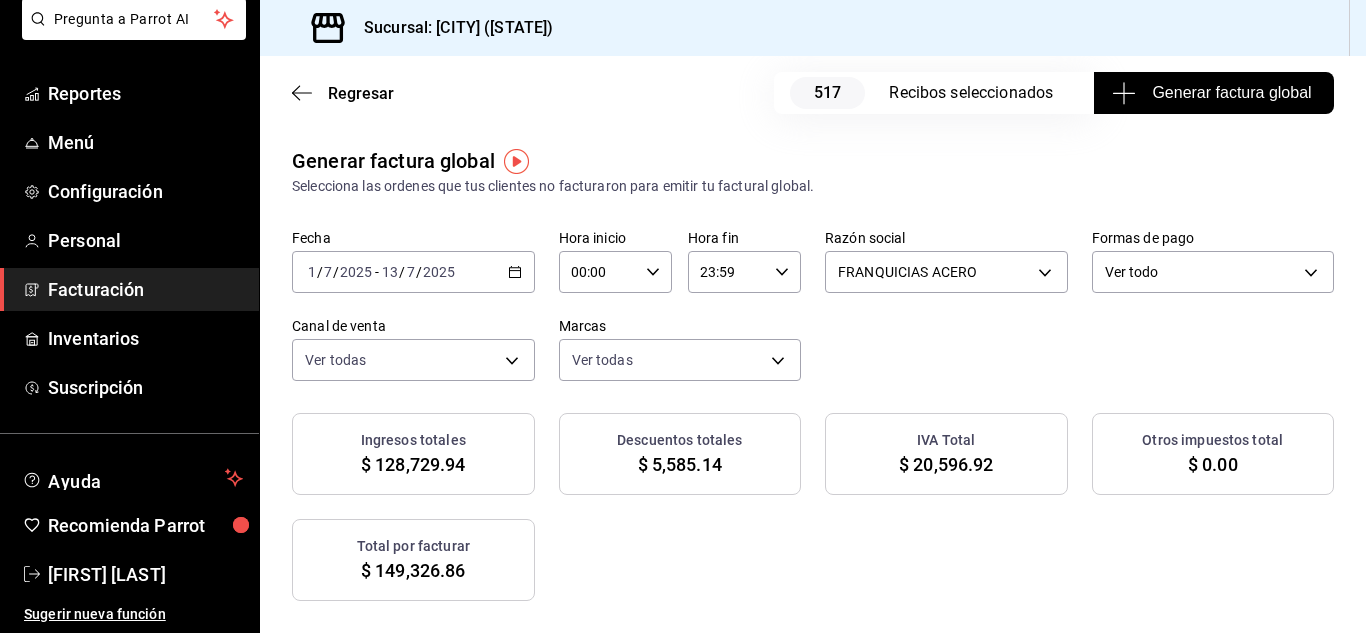 click 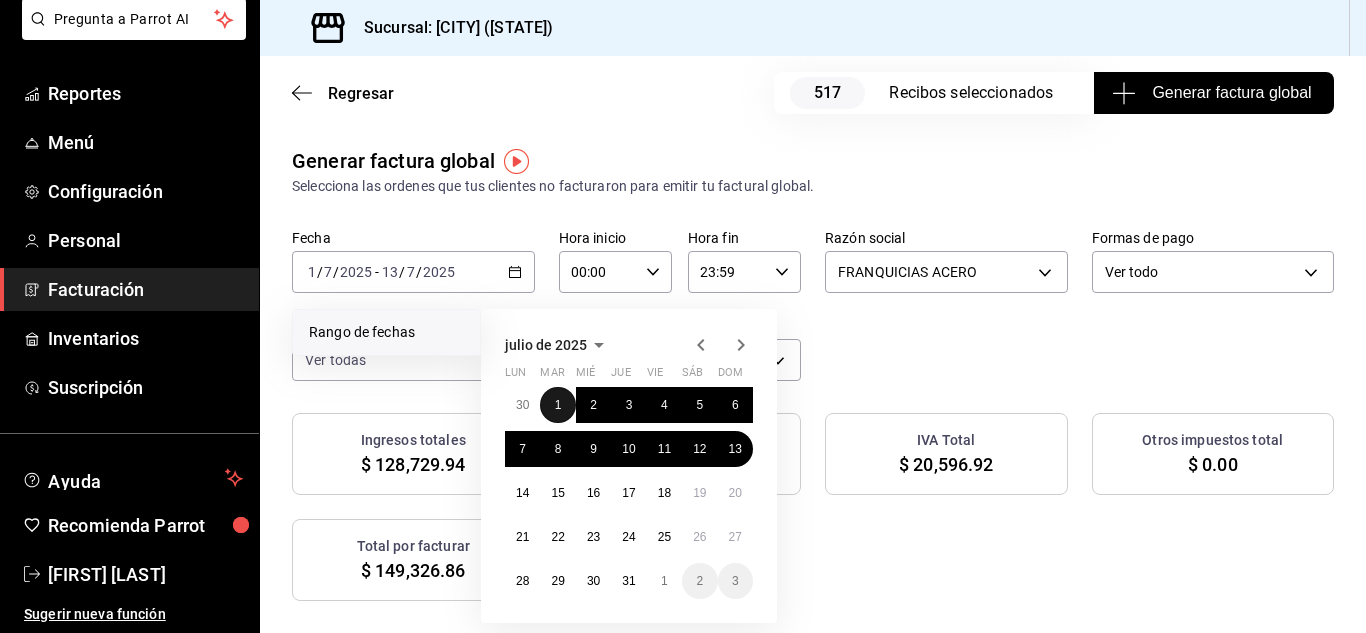 click on "1" at bounding box center [557, 405] 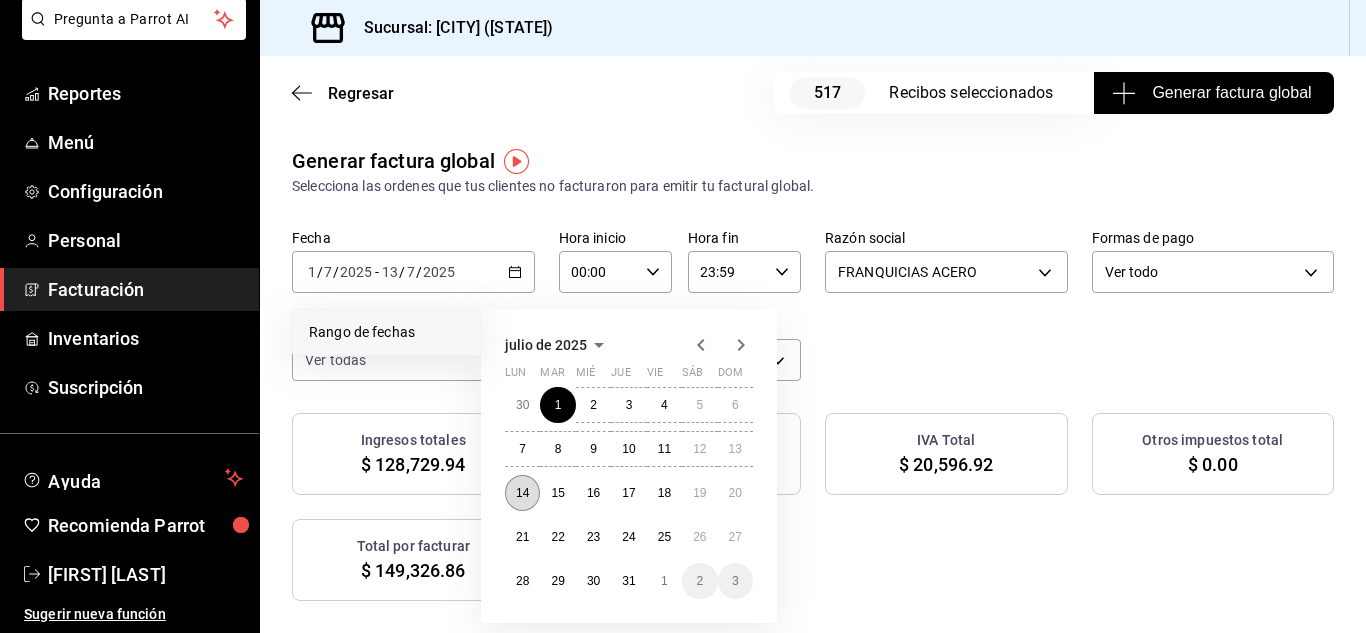click on "14" at bounding box center (522, 493) 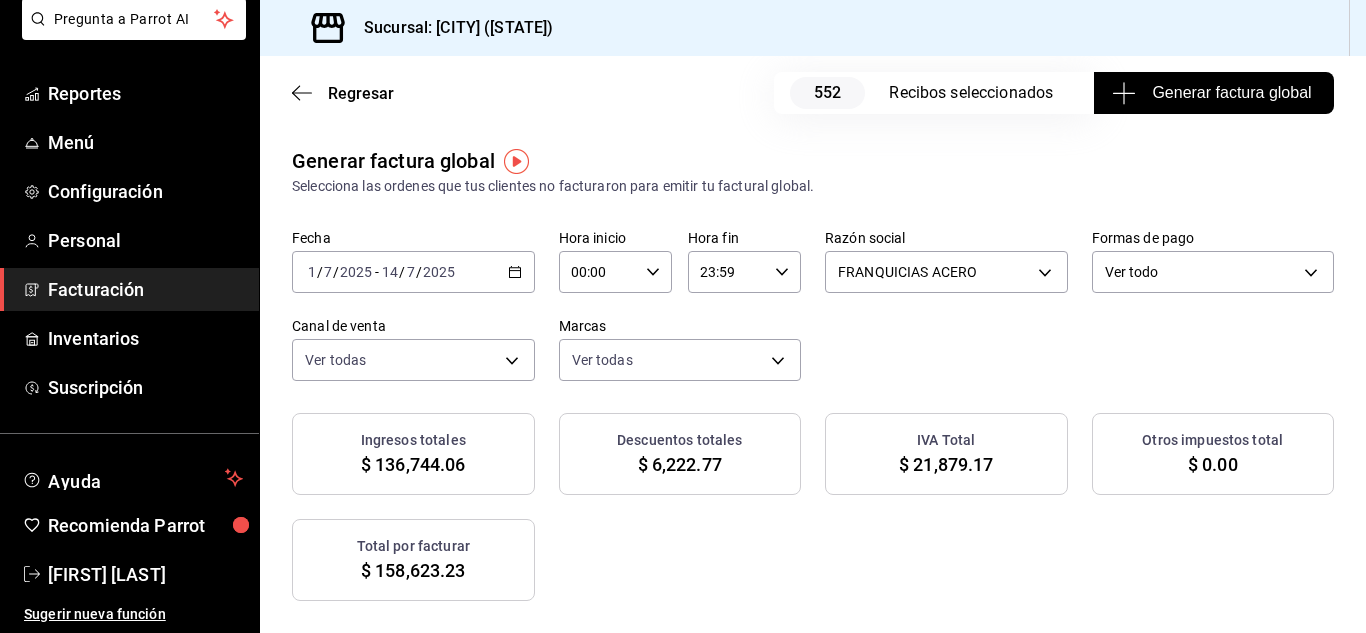 click on "Generar factura global" at bounding box center (1213, 93) 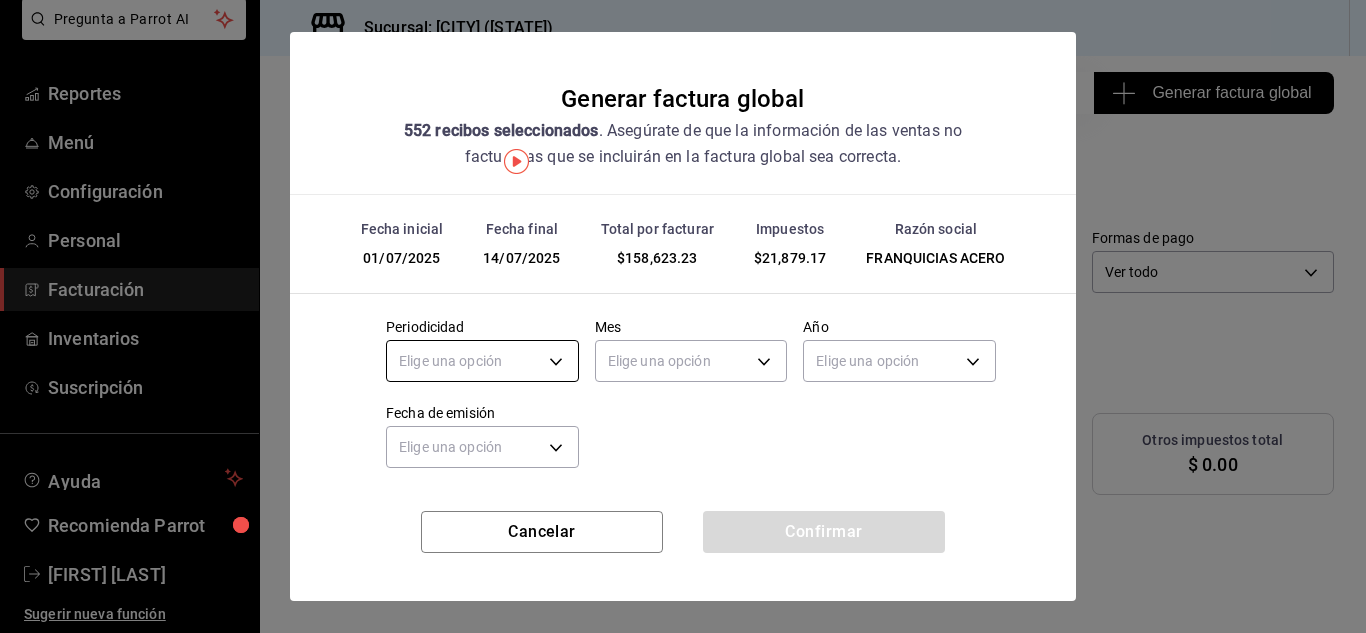 click on "Pregunta a Parrot AI Reportes   Menú   Configuración   Personal   Facturación   Inventarios   Suscripción   Ayuda Recomienda Parrot   [FIRST] [LAST]   Sugerir nueva función   Sucursal: [CITY] ([STATE]) Regresar 552 Recibos seleccionados Generar factura global Generar factura global Selecciona las ordenes que tus clientes no facturaron para emitir tu factural global. Fecha 2025-07-01 1 / 7 / 2025 - 2025-07-14 14 / 7 / 2025 Hora inicio 00:00 Hora inicio Hora fin 23:59 Hora fin Razón social FRANQUICIAS ACERO fca5e0e9-ec24-4c55-a37c-d86f8f8ed503 Formas de pago Ver todo ALL Canal de venta Ver todas PARROT,UBER_EATS,RAPPI,DIDI_FOOD,ONLINE Marcas Ver todas c3b78daf-0c30-47f1-ad3e-484ffe860a05 Ingresos totales $ 136,744.06 Descuentos totales $ 6,222.77 IVA Total $ 21,879.17 Otros impuestos total $ 0.00 Total por facturar $ 158,623.23 Recibos Quita la selección a los recibos que no quieras incluir. Recuerda que sólo puedes generar facturas globales de hasta 1,000 recibos cada una. Fecha IVA" at bounding box center [683, 316] 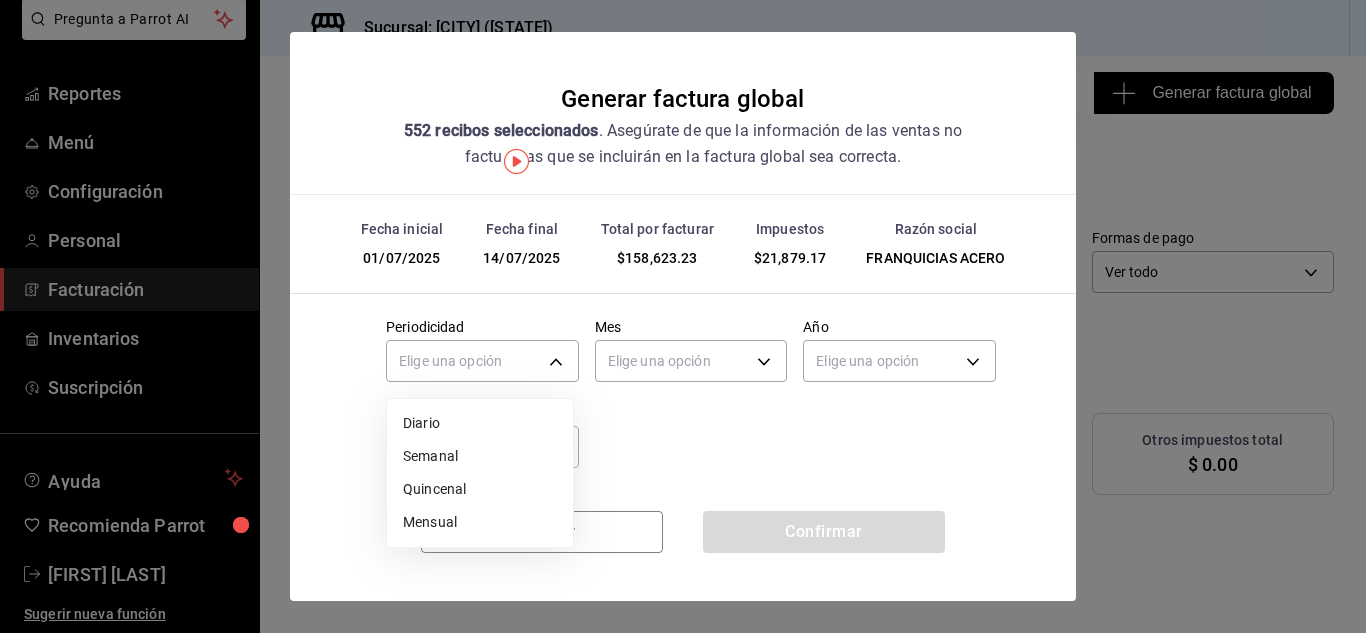 click on "Mensual" at bounding box center (480, 522) 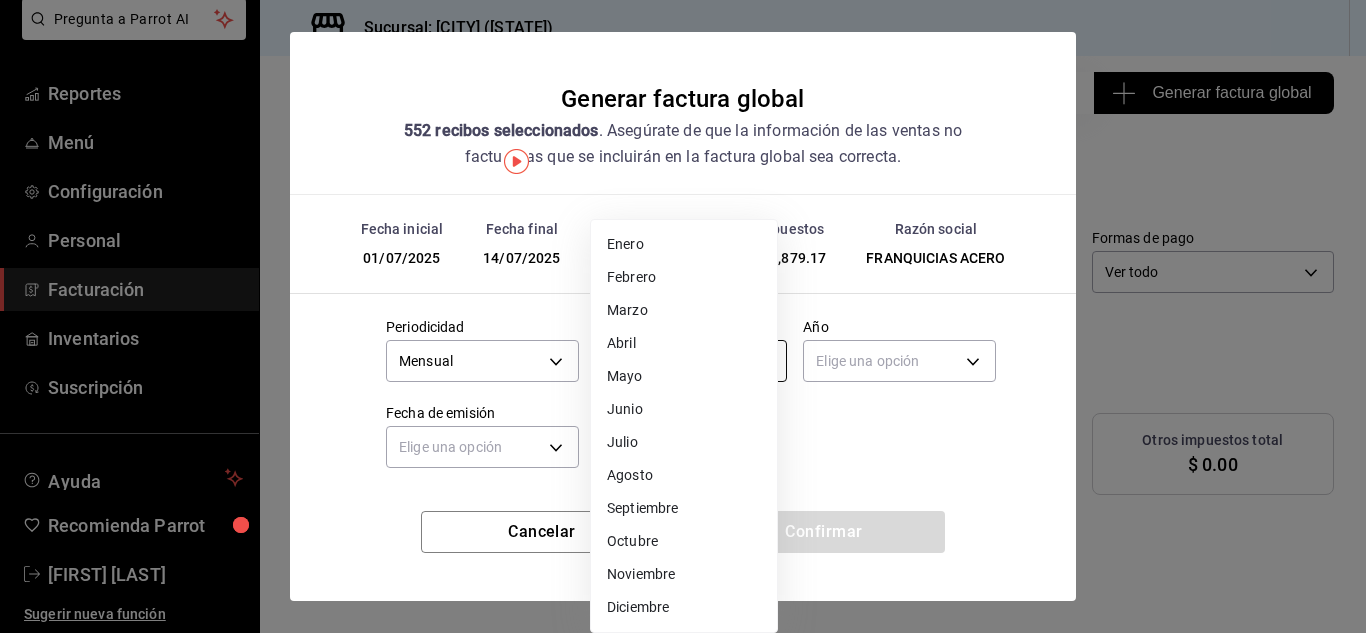 click on "Pregunta a Parrot AI Reportes   Menú   Configuración   Personal   Facturación   Inventarios   Suscripción   Ayuda Recomienda Parrot   [FIRST] [LAST]   Sugerir nueva función   Sucursal: [CITY] ([STATE]) Regresar 552 Recibos seleccionados Generar factura global Generar factura global Selecciona las ordenes que tus clientes no facturaron para emitir tu factural global. Fecha 2025-07-01 1 / 7 / 2025 - 2025-07-14 14 / 7 / 2025 Hora inicio 00:00 Hora inicio Hora fin 23:59 Hora fin Razón social FRANQUICIAS ACERO fca5e0e9-ec24-4c55-a37c-d86f8f8ed503 Formas de pago Ver todo ALL Canal de venta Ver todas PARROT,UBER_EATS,RAPPI,DIDI_FOOD,ONLINE Marcas Ver todas c3b78daf-0c30-47f1-ad3e-484ffe860a05 Ingresos totales $ 136,744.06 Descuentos totales $ 6,222.77 IVA Total $ 21,879.17 Otros impuestos total $ 0.00 Total por facturar $ 158,623.23 Recibos Quita la selección a los recibos que no quieras incluir. Recuerda que sólo puedes generar facturas globales de hasta 1,000 recibos cada una. Fecha IVA" at bounding box center (683, 316) 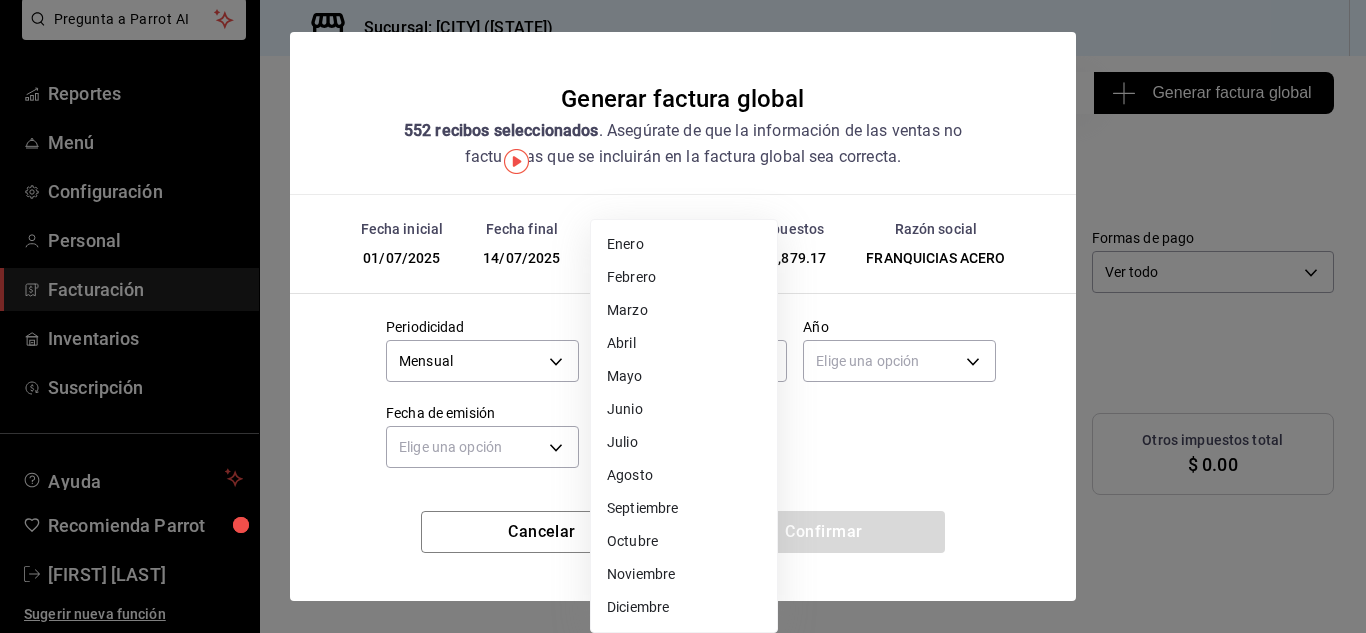 click on "Julio" at bounding box center [684, 442] 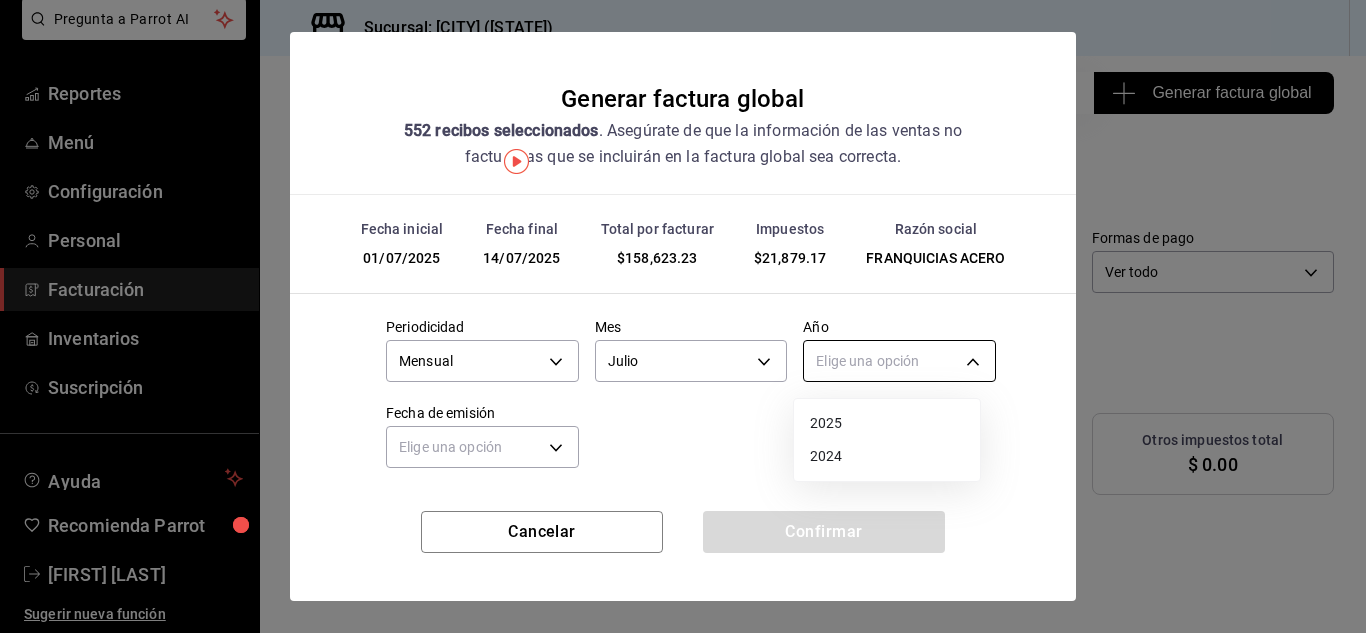 click on "Pregunta a Parrot AI Reportes   Menú   Configuración   Personal   Facturación   Inventarios   Suscripción   Ayuda Recomienda Parrot   [FIRST] [LAST]   Sugerir nueva función   Sucursal: [CITY] ([STATE]) Regresar 552 Recibos seleccionados Generar factura global Generar factura global Selecciona las ordenes que tus clientes no facturaron para emitir tu factural global. Fecha 2025-07-01 1 / 7 / 2025 - 2025-07-14 14 / 7 / 2025 Hora inicio 00:00 Hora inicio Hora fin 23:59 Hora fin Razón social FRANQUICIAS ACERO fca5e0e9-ec24-4c55-a37c-d86f8f8ed503 Formas de pago Ver todo ALL Canal de venta Ver todas PARROT,UBER_EATS,RAPPI,DIDI_FOOD,ONLINE Marcas Ver todas c3b78daf-0c30-47f1-ad3e-484ffe860a05 Ingresos totales $ 136,744.06 Descuentos totales $ 6,222.77 IVA Total $ 21,879.17 Otros impuestos total $ 0.00 Total por facturar $ 158,623.23 Recibos Quita la selección a los recibos que no quieras incluir. Recuerda que sólo puedes generar facturas globales de hasta 1,000 recibos cada una. Fecha IVA" at bounding box center [683, 316] 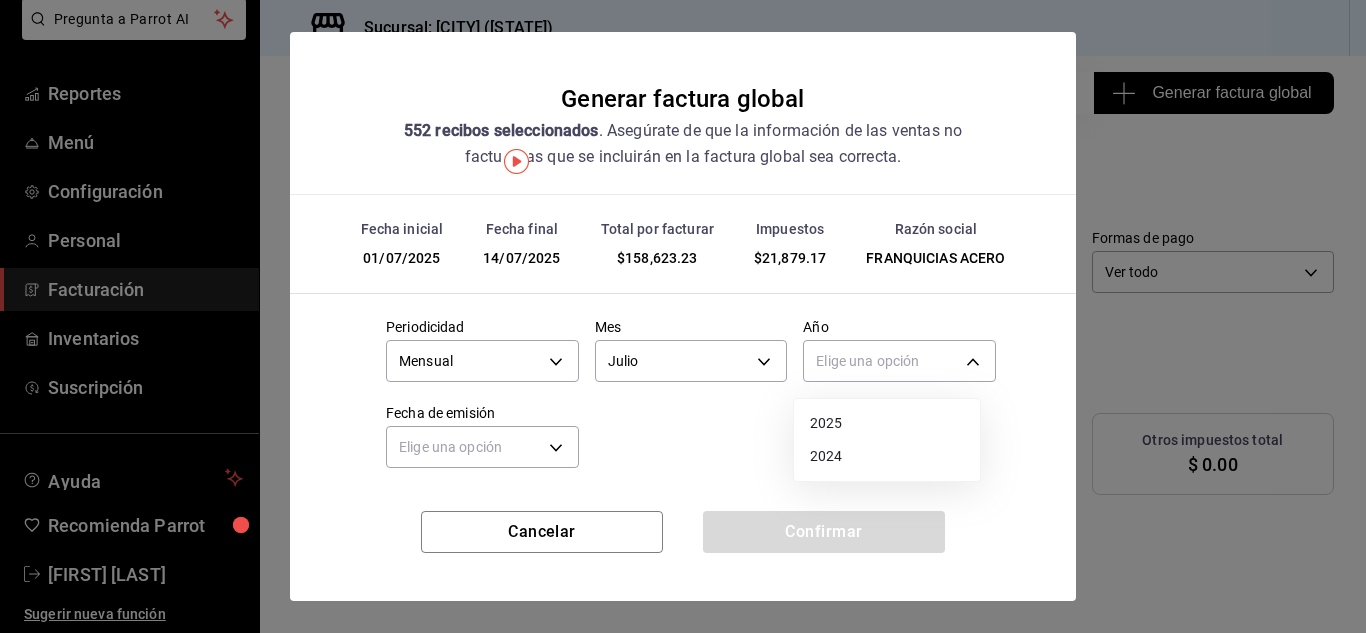 click on "2025" at bounding box center [887, 423] 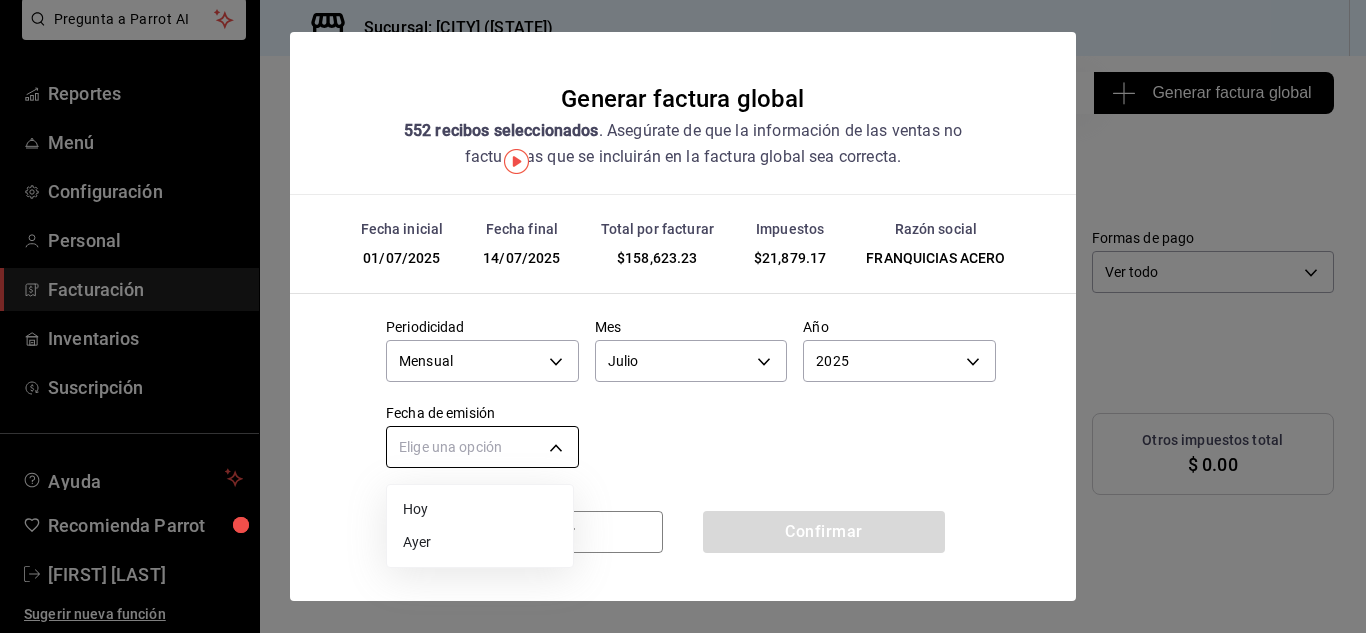 click on "Pregunta a Parrot AI Reportes   Menú   Configuración   Personal   Facturación   Inventarios   Suscripción   Ayuda Recomienda Parrot   [FIRST] [LAST]   Sugerir nueva función   Sucursal: [CITY] ([STATE]) Regresar 552 Recibos seleccionados Generar factura global Generar factura global Selecciona las ordenes que tus clientes no facturaron para emitir tu factural global. Fecha 2025-07-01 1 / 7 / 2025 - 2025-07-14 14 / 7 / 2025 Hora inicio 00:00 Hora inicio Hora fin 23:59 Hora fin Razón social FRANQUICIAS ACERO fca5e0e9-ec24-4c55-a37c-d86f8f8ed503 Formas de pago Ver todo ALL Canal de venta Ver todas PARROT,UBER_EATS,RAPPI,DIDI_FOOD,ONLINE Marcas Ver todas c3b78daf-0c30-47f1-ad3e-484ffe860a05 Ingresos totales $ 136,744.06 Descuentos totales $ 6,222.77 IVA Total $ 21,879.17 Otros impuestos total $ 0.00 Total por facturar $ 158,623.23 Recibos Quita la selección a los recibos que no quieras incluir. Recuerda que sólo puedes generar facturas globales de hasta 1,000 recibos cada una. Fecha IVA" at bounding box center (683, 316) 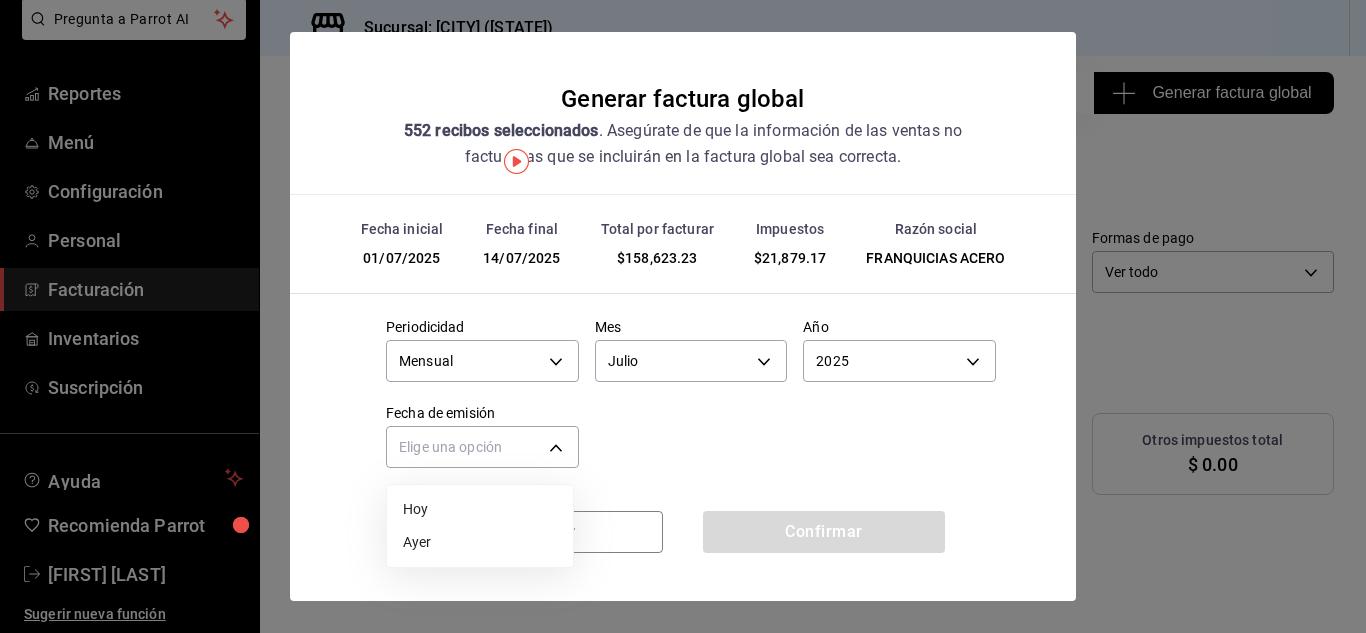click on "Hoy" at bounding box center [480, 509] 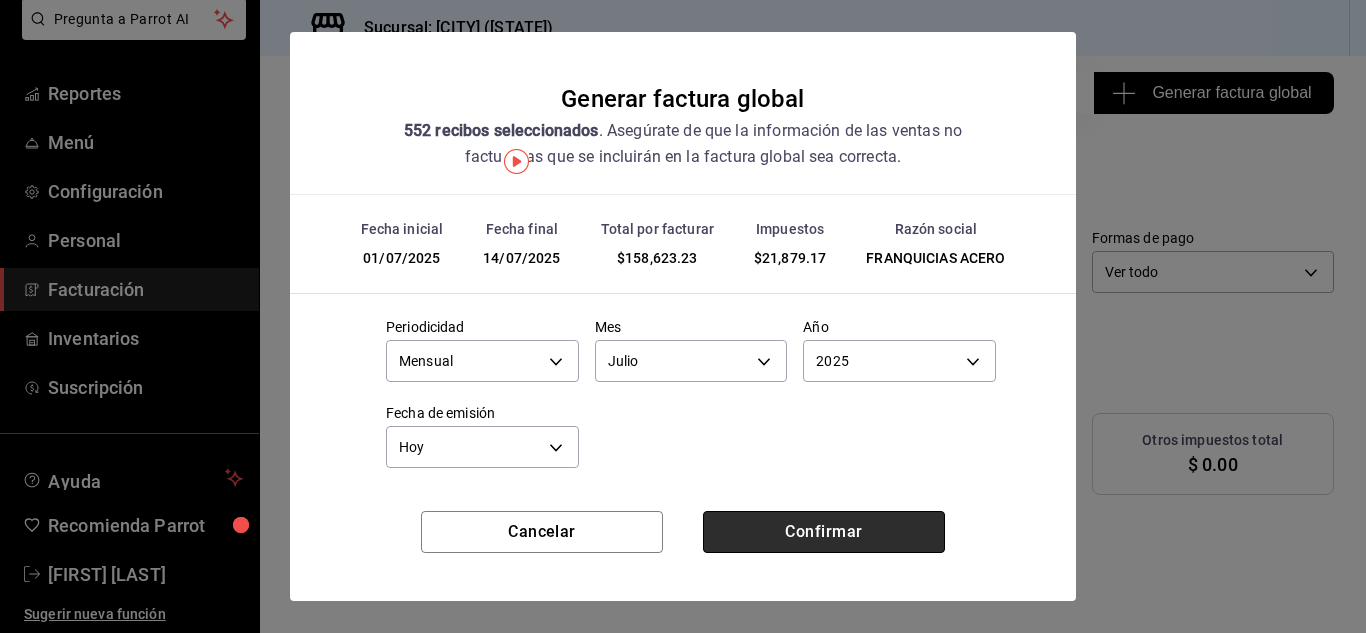click on "Confirmar" at bounding box center [824, 532] 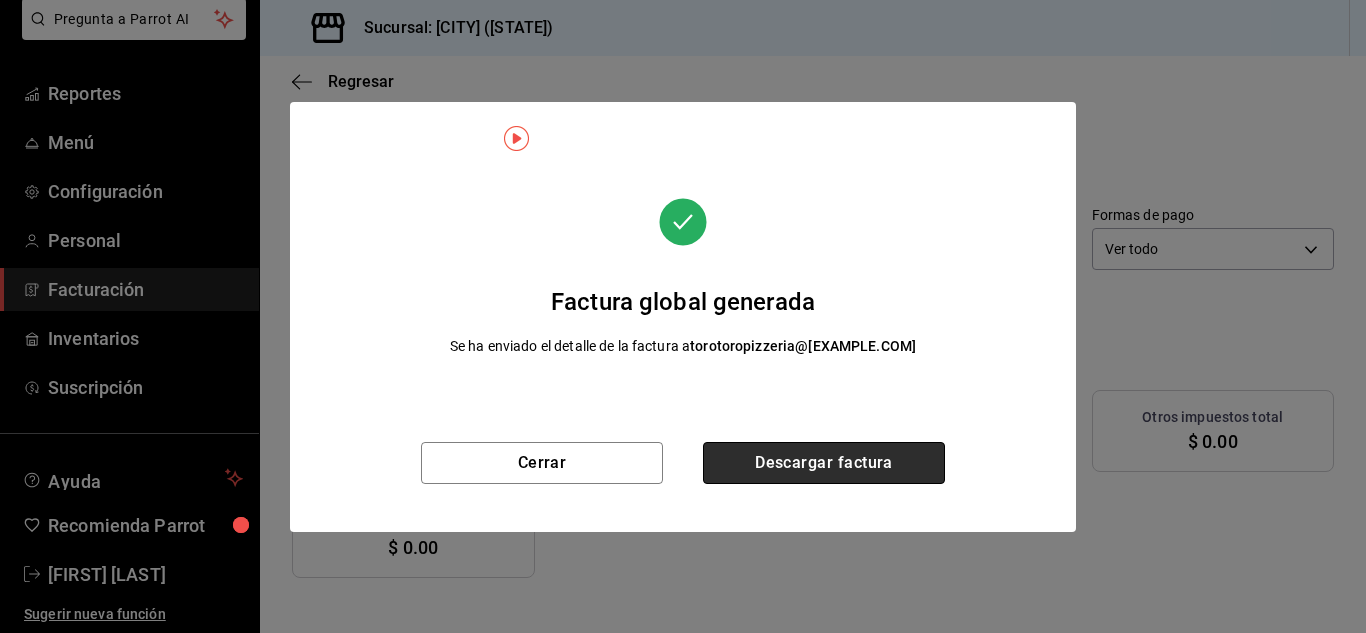 click on "Descargar factura" at bounding box center (824, 463) 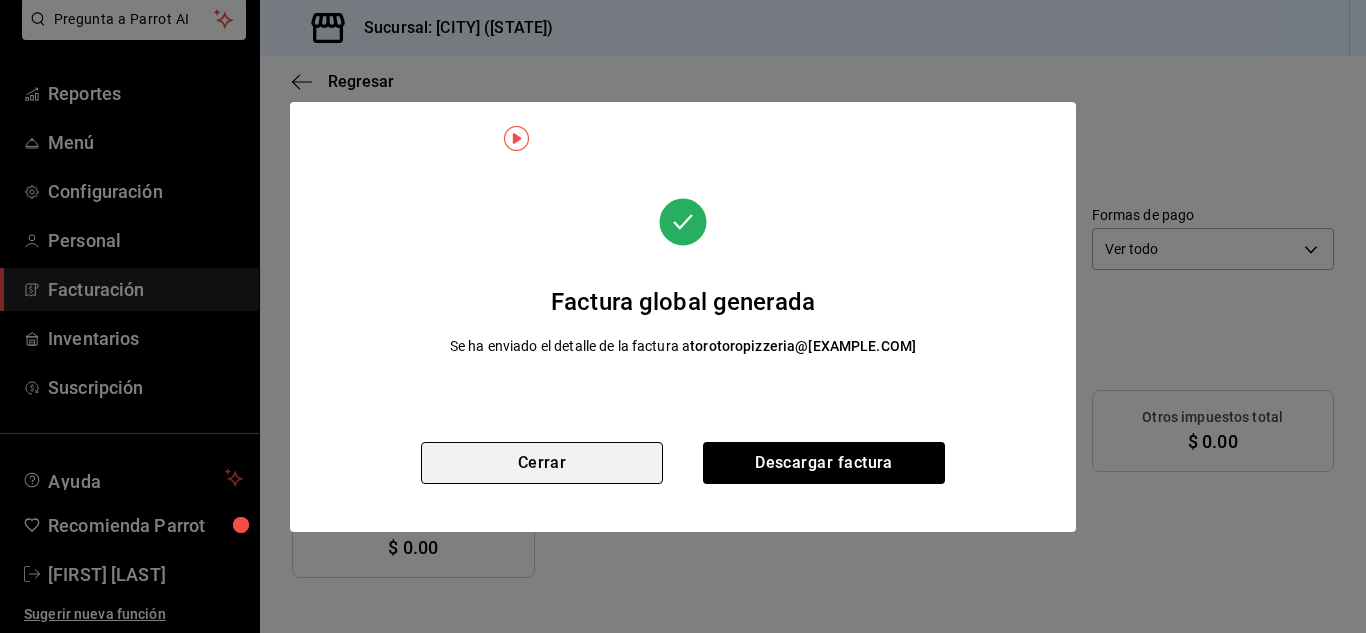 click on "Cerrar" at bounding box center (542, 463) 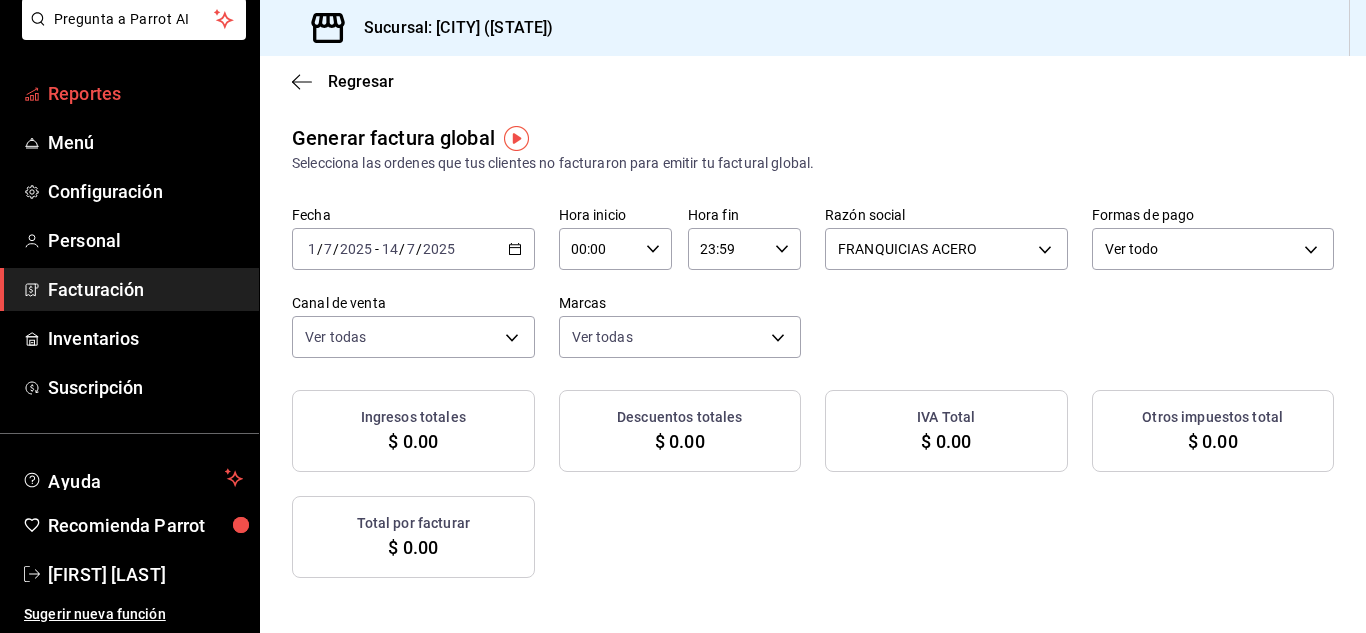 click on "Reportes" at bounding box center [145, 93] 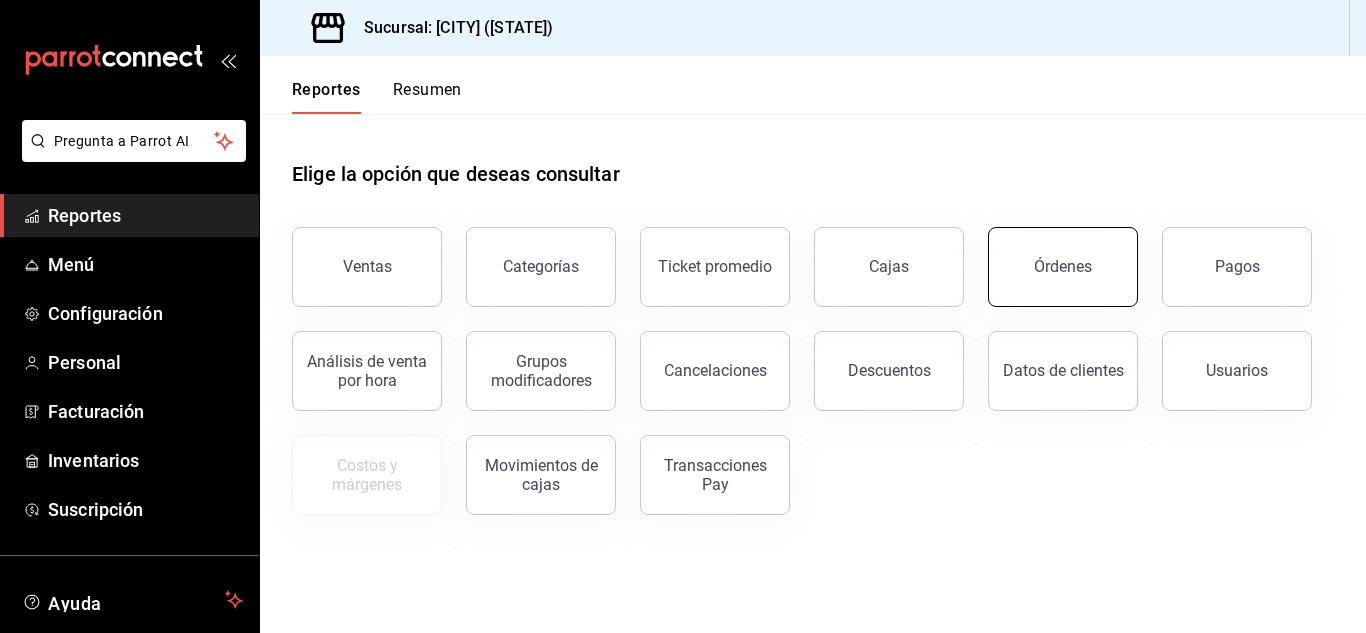 click on "Órdenes" at bounding box center [1063, 267] 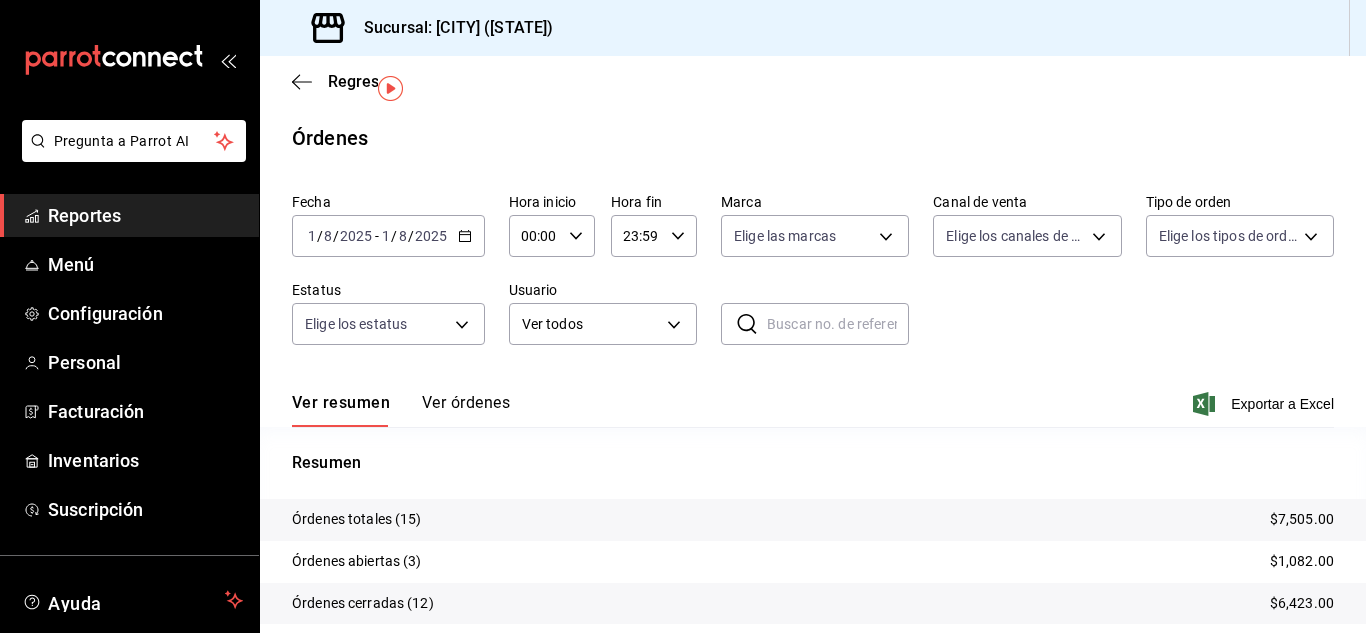 scroll, scrollTop: 100, scrollLeft: 0, axis: vertical 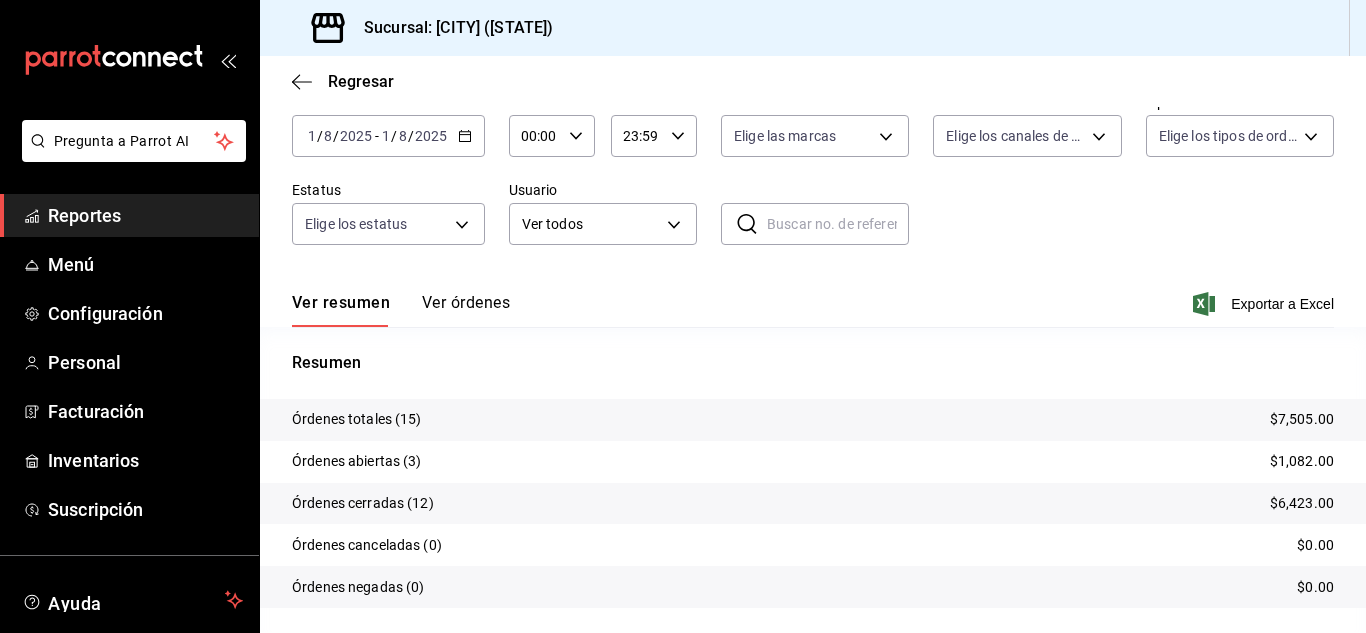 click on "Reportes" at bounding box center (145, 215) 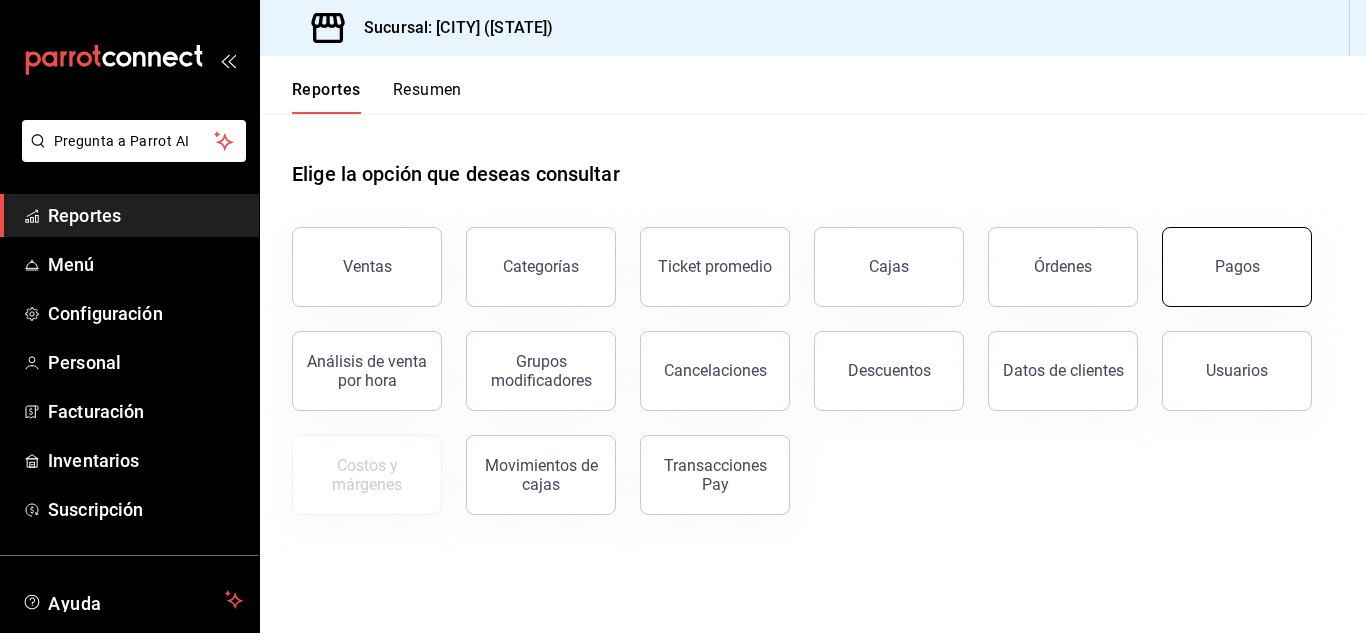 click on "Pagos" at bounding box center (1237, 267) 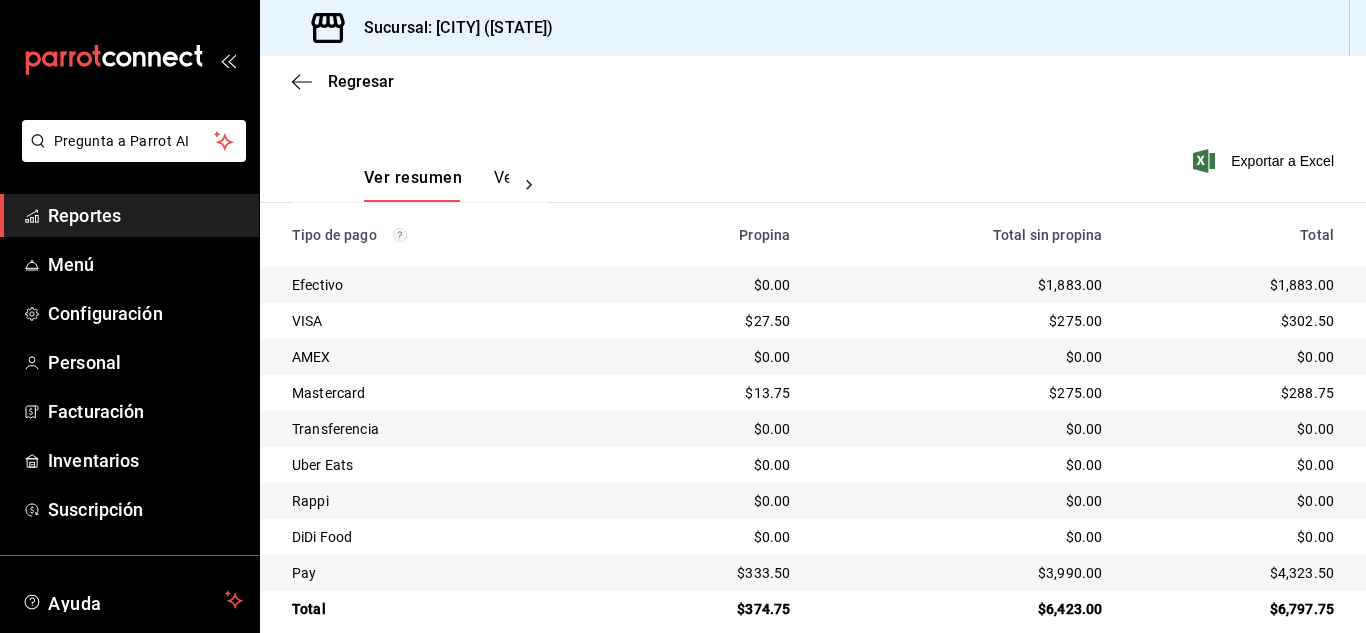 scroll, scrollTop: 286, scrollLeft: 0, axis: vertical 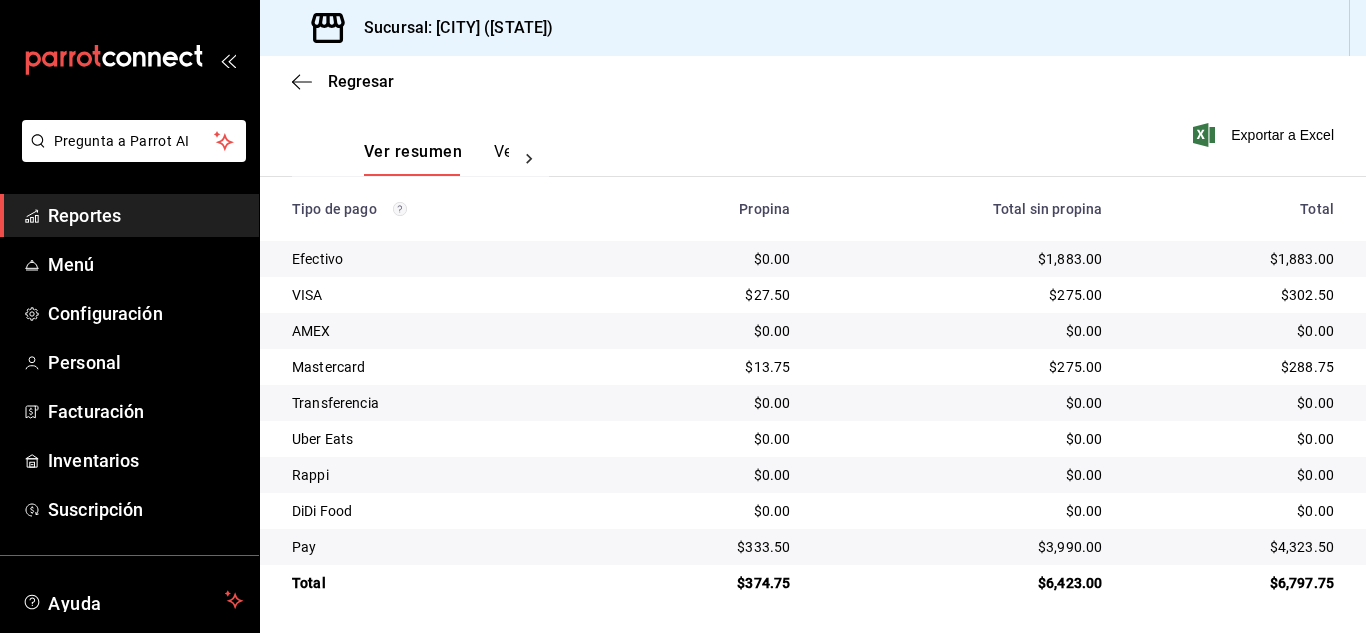 click on "Reportes" at bounding box center (145, 215) 